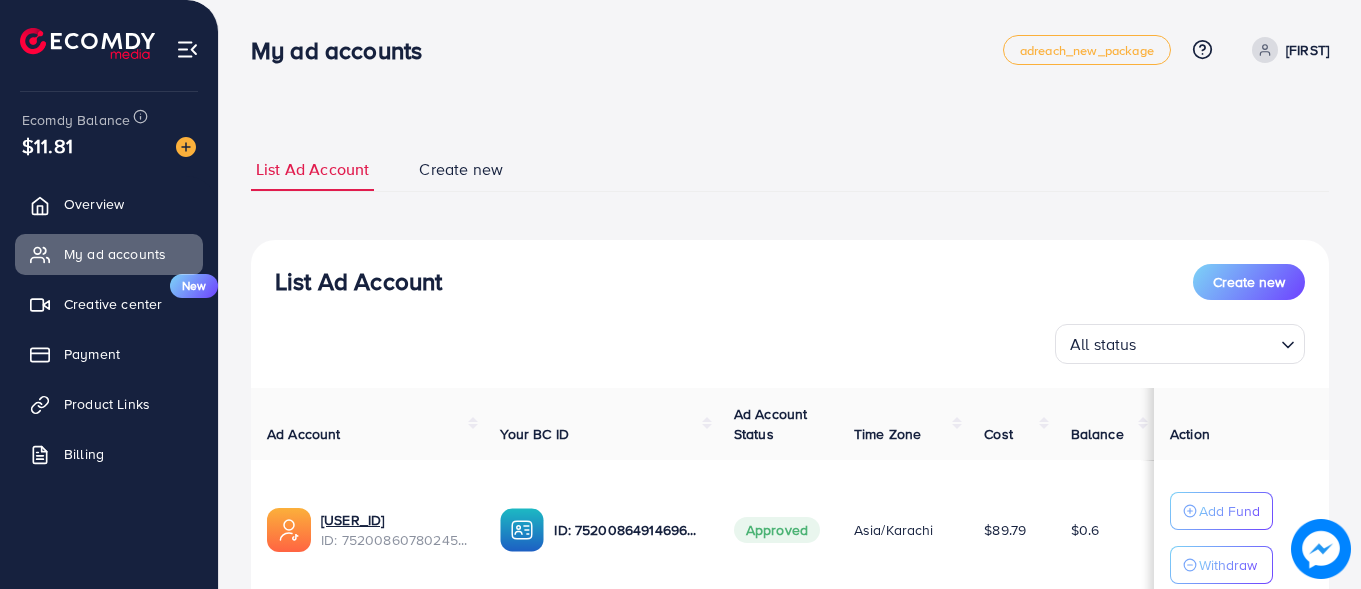 click on "Add Fund" at bounding box center [1221, 511] 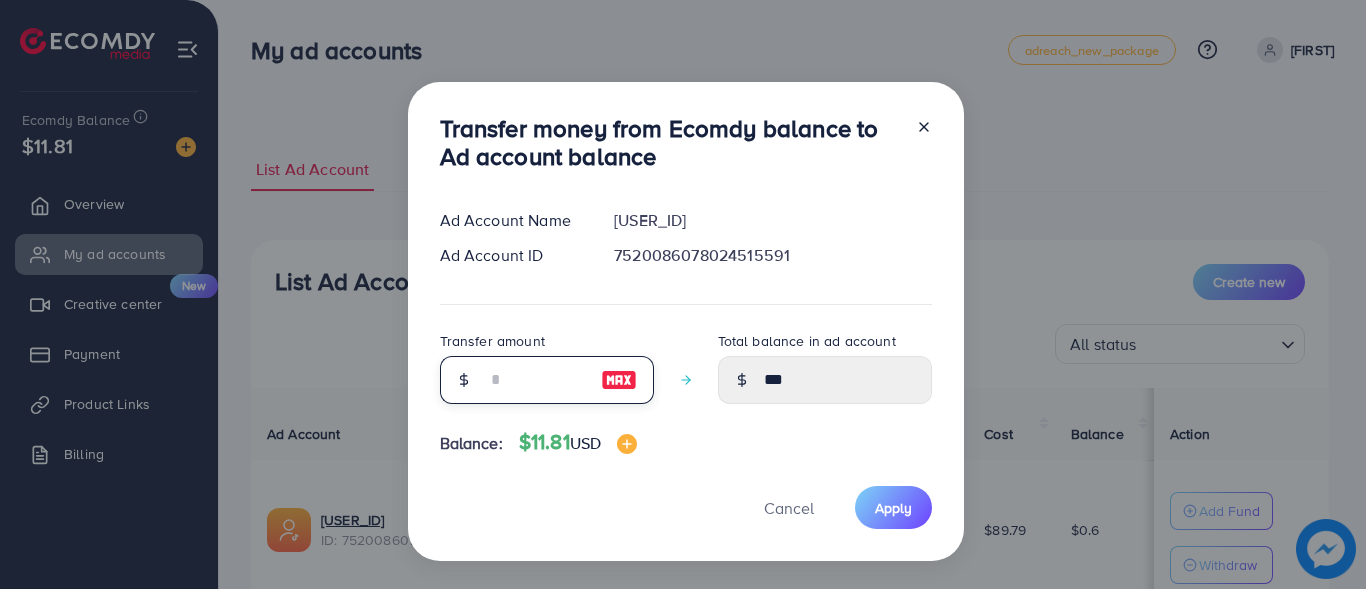 click at bounding box center (536, 380) 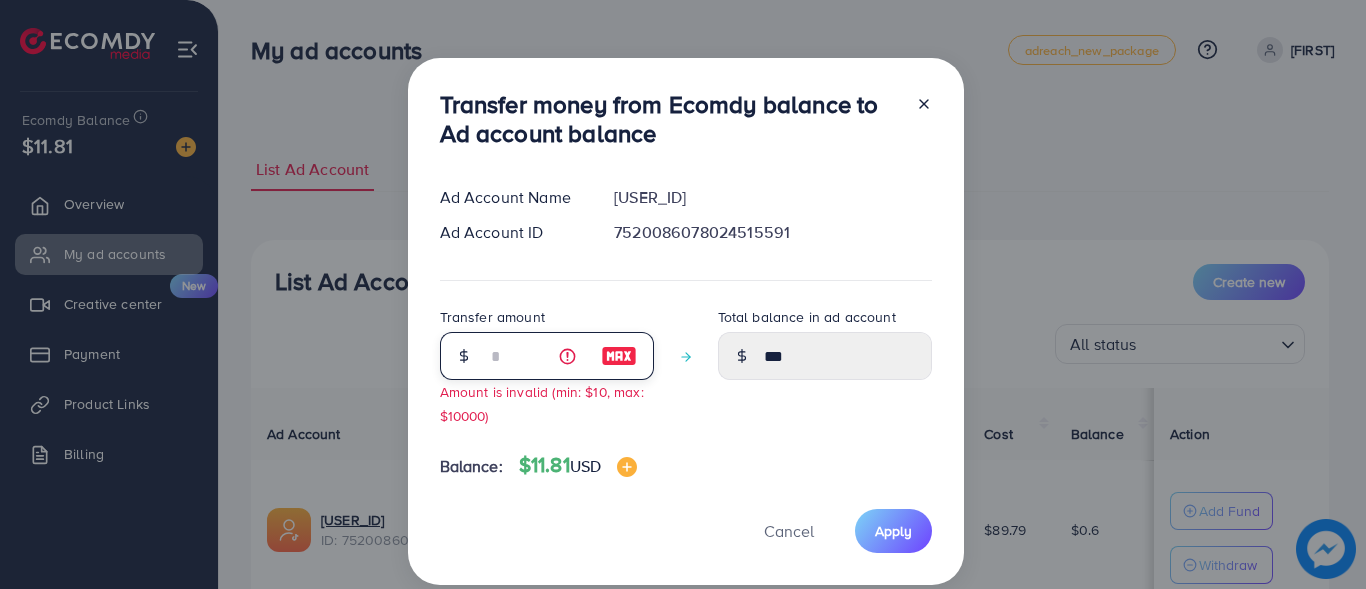 type on "****" 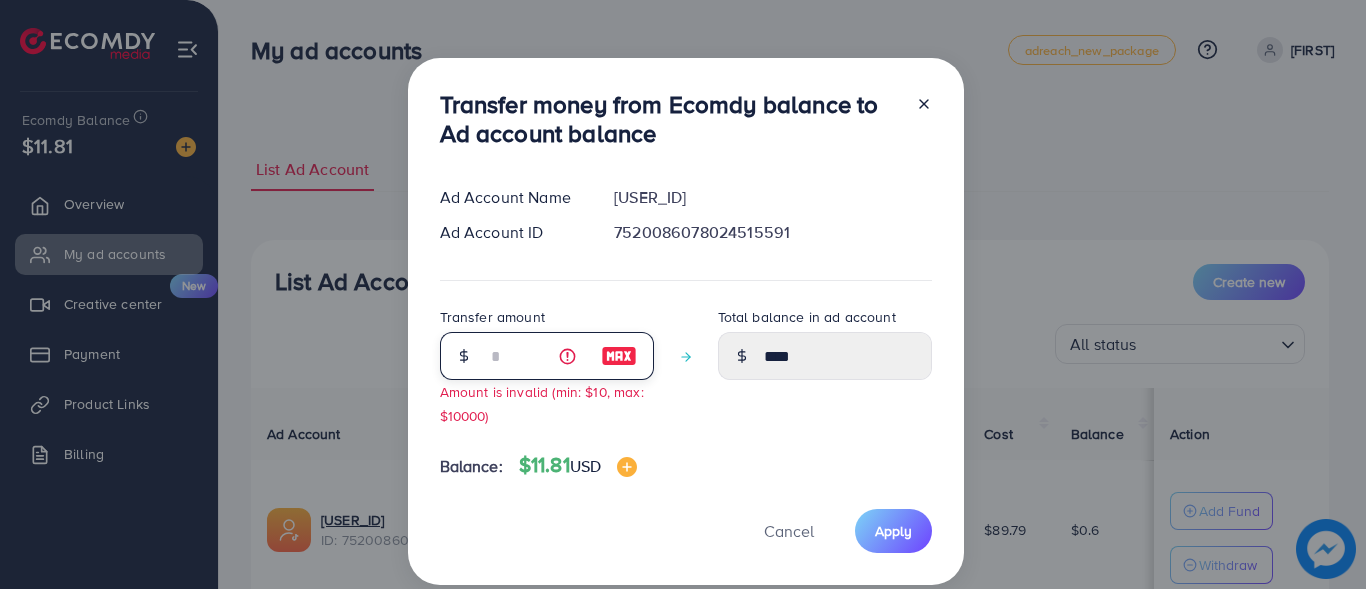 type on "**" 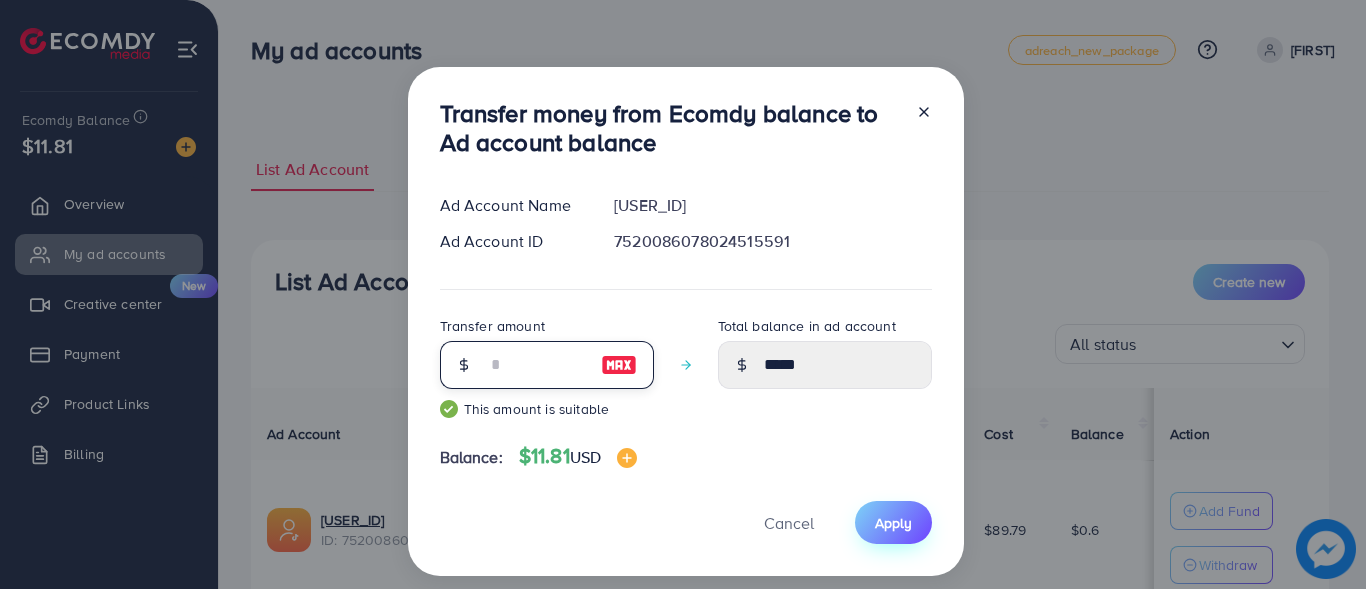 type on "**" 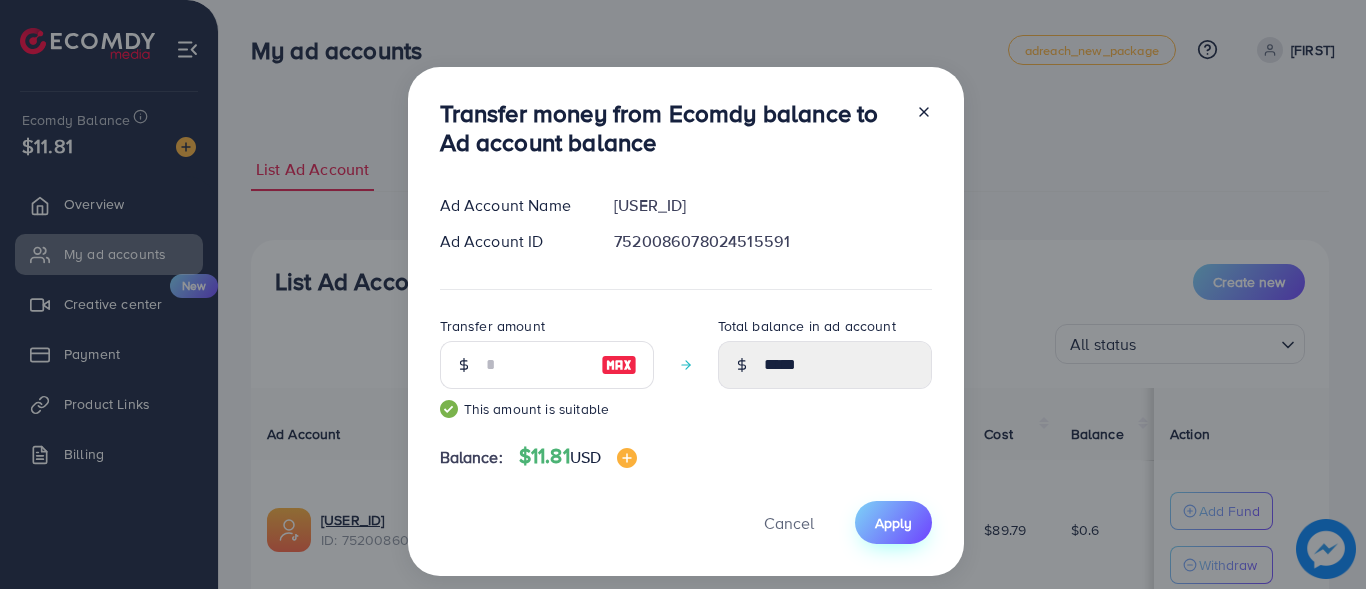 click on "Apply" at bounding box center (893, 523) 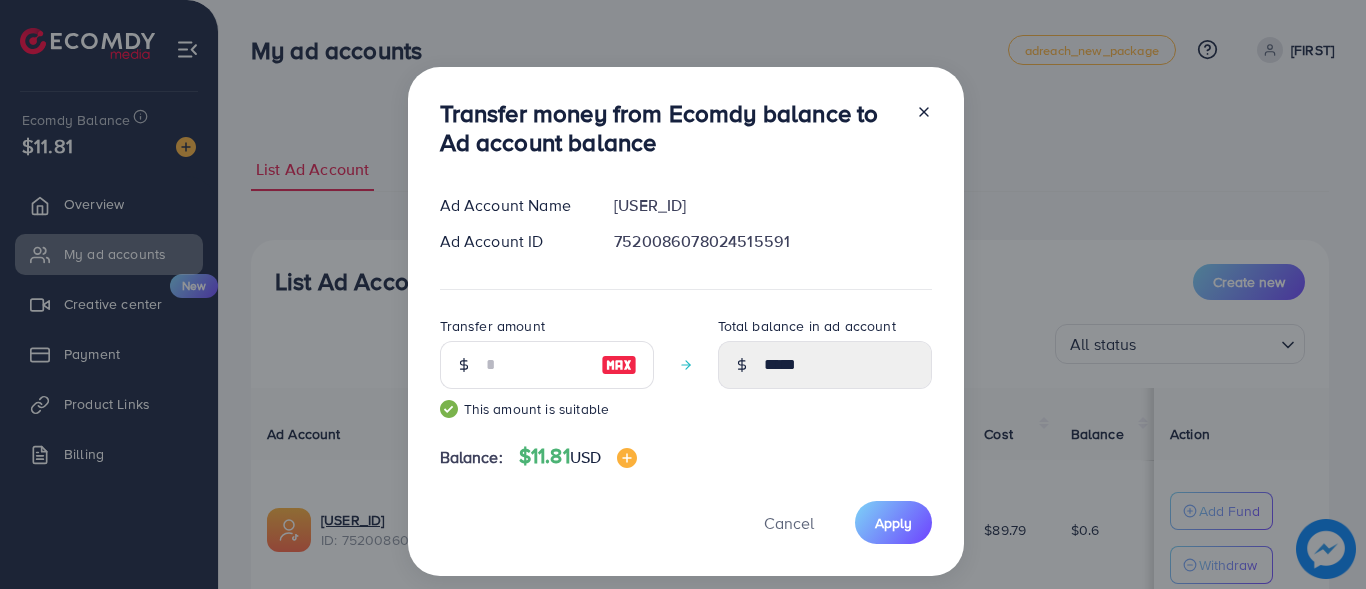 click on "Transfer money from Ecomdy balance to Ad account balance   Ad Account Name   1029956_[FIRST]_[USER_ID]   Ad Account ID   7520086078024515591   Transfer amount  **  This amount is suitable   Total balance in ad account  ***** Balance:  $[AMOUNT]  USD   Cancel   Apply" at bounding box center [683, 294] 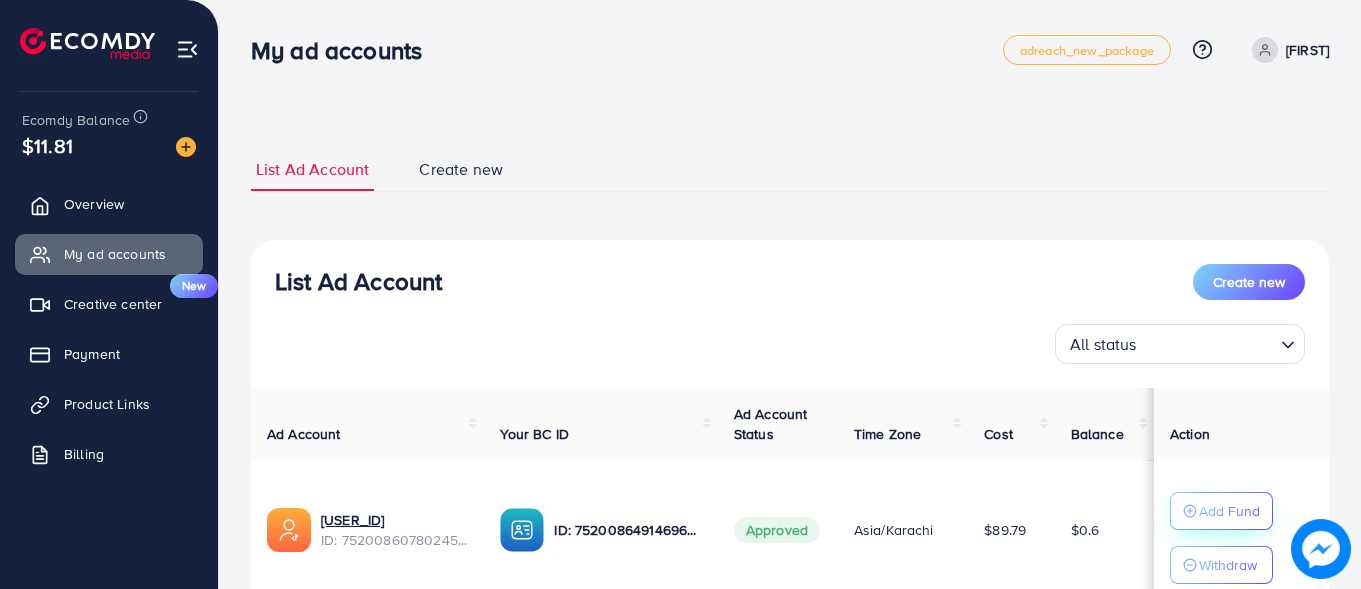 click 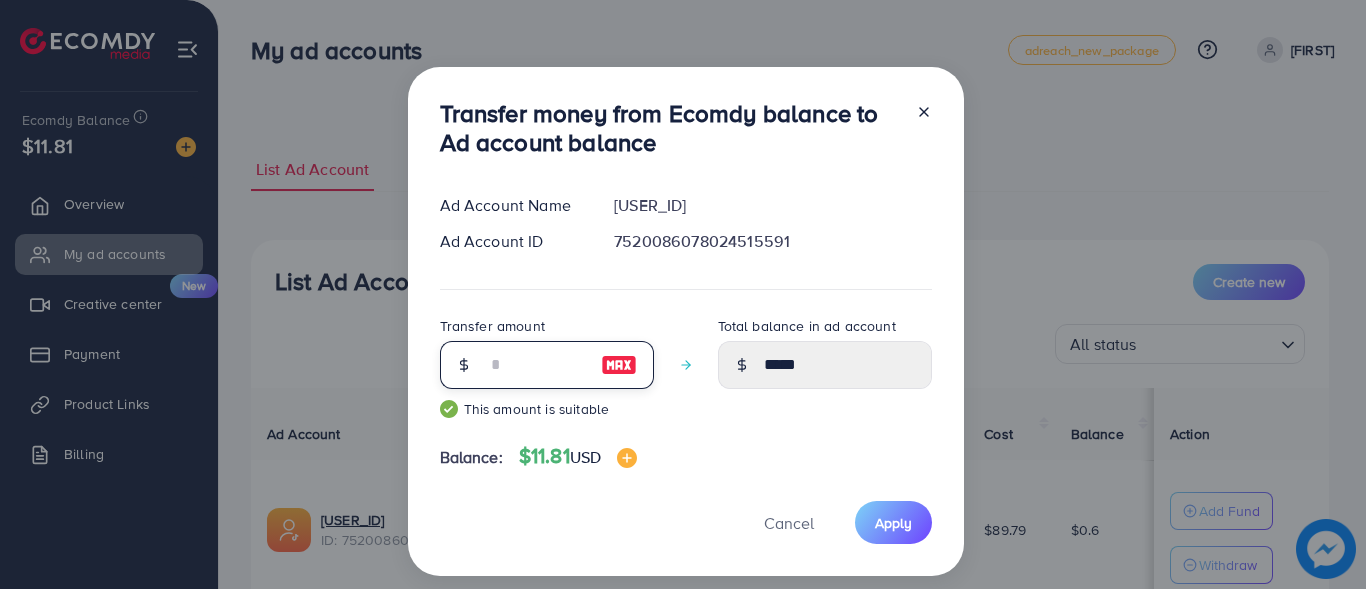 click on "**" at bounding box center [536, 365] 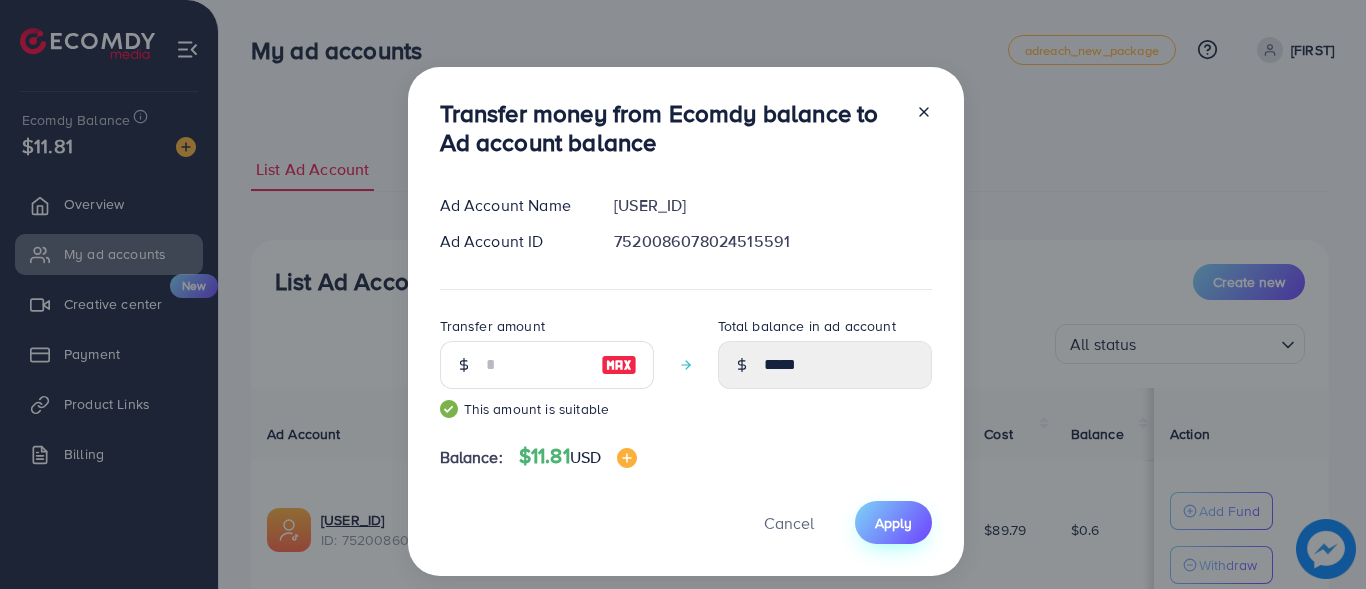 click on "Apply" at bounding box center [893, 522] 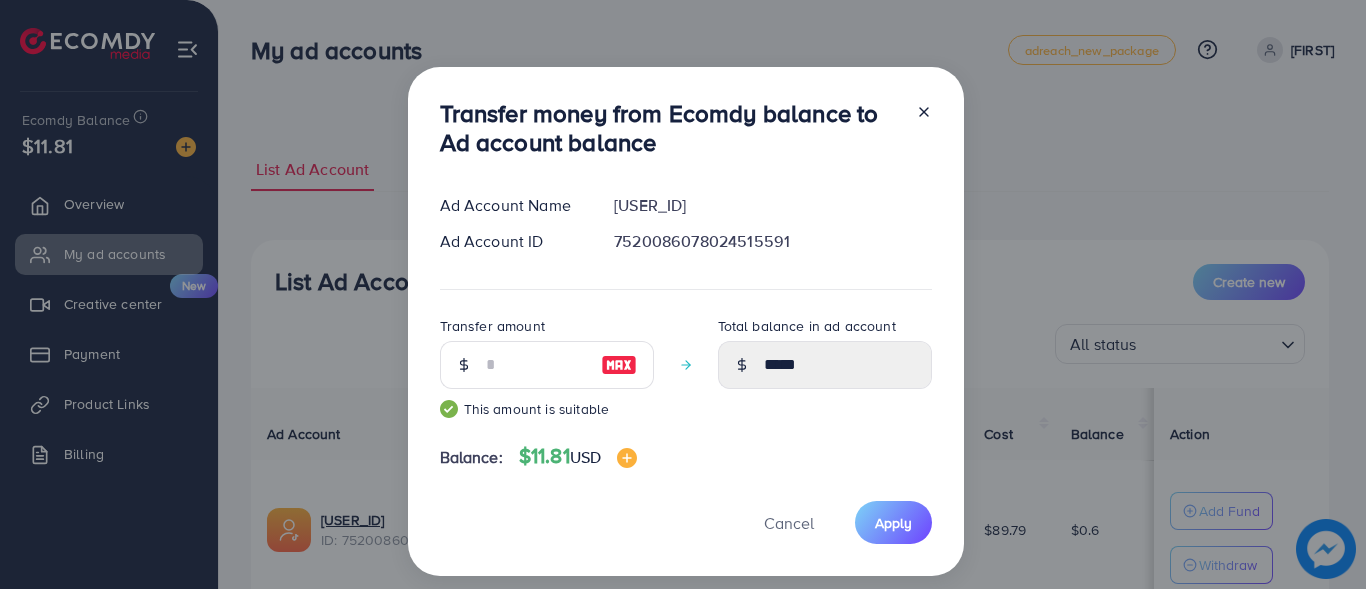 click 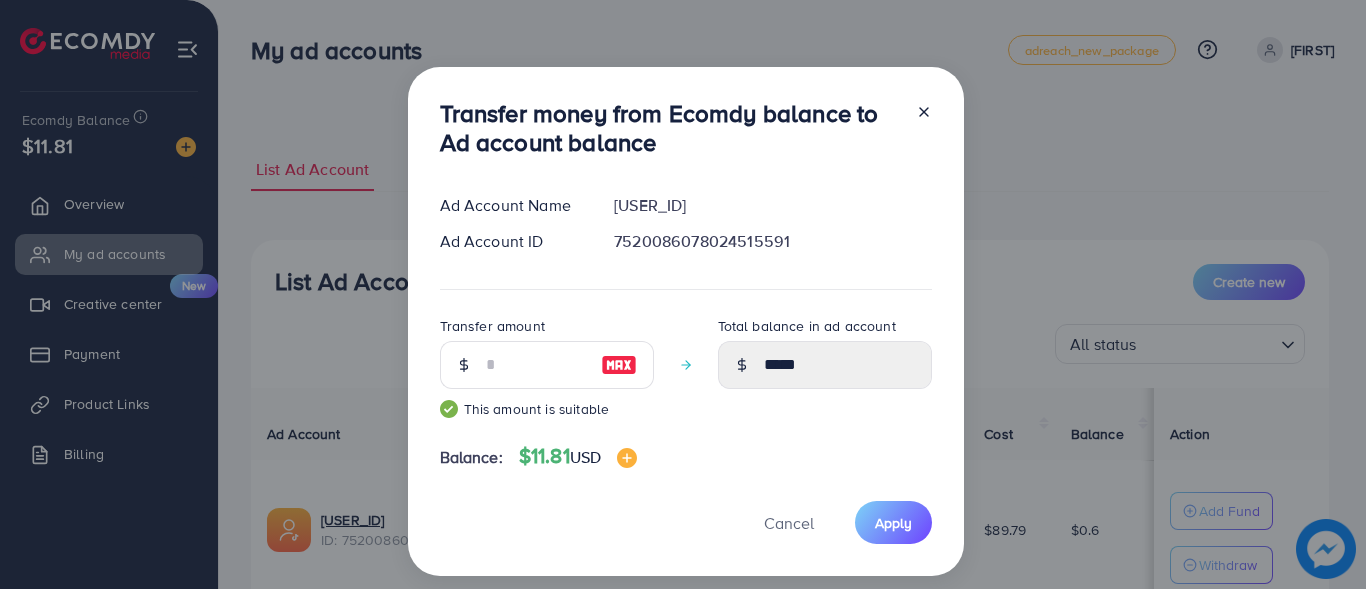 type 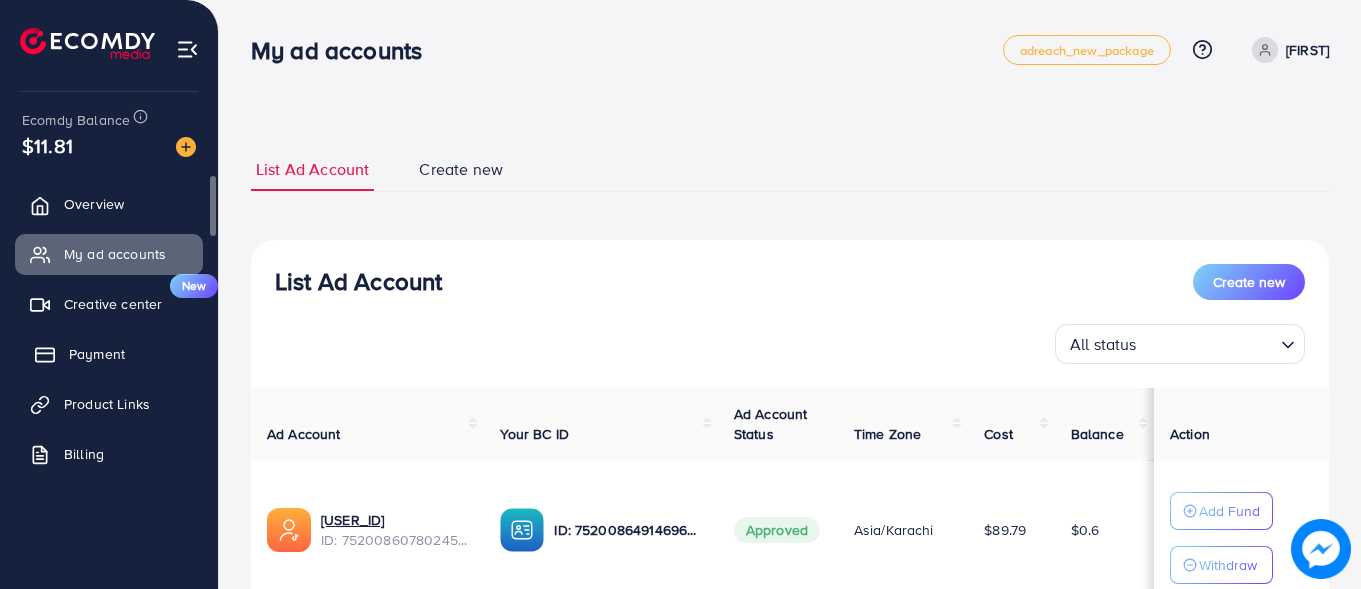 click on "Payment" at bounding box center (109, 354) 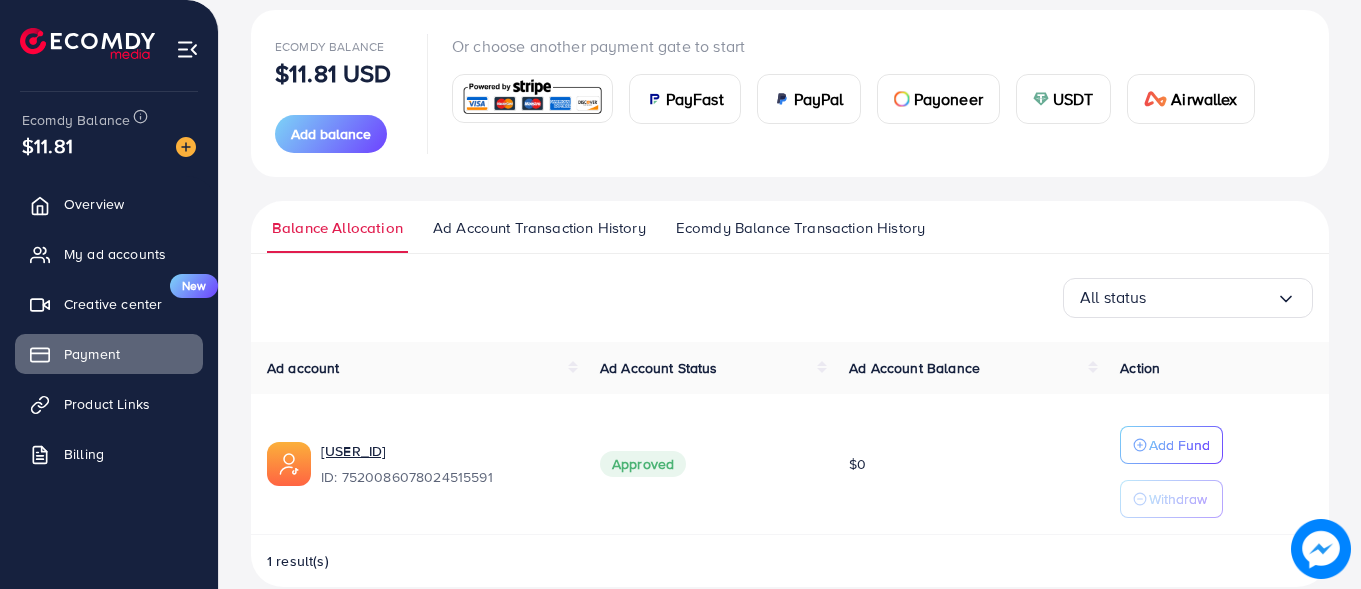 scroll, scrollTop: 259, scrollLeft: 0, axis: vertical 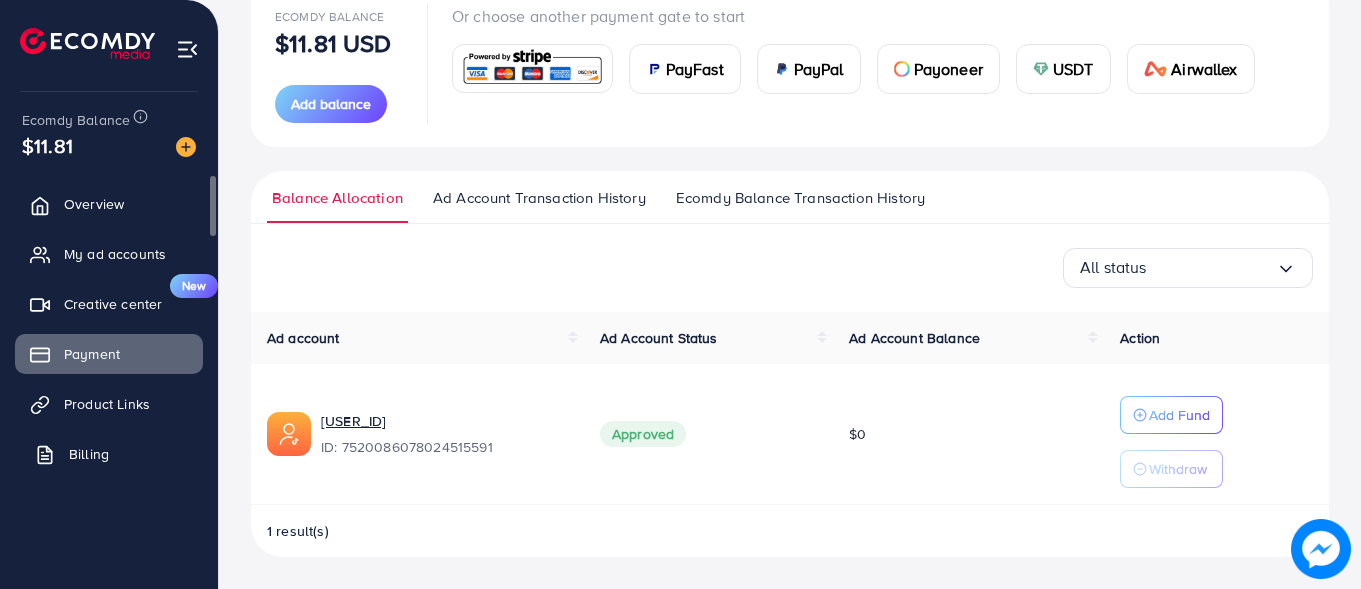 click on "Billing" at bounding box center [89, 454] 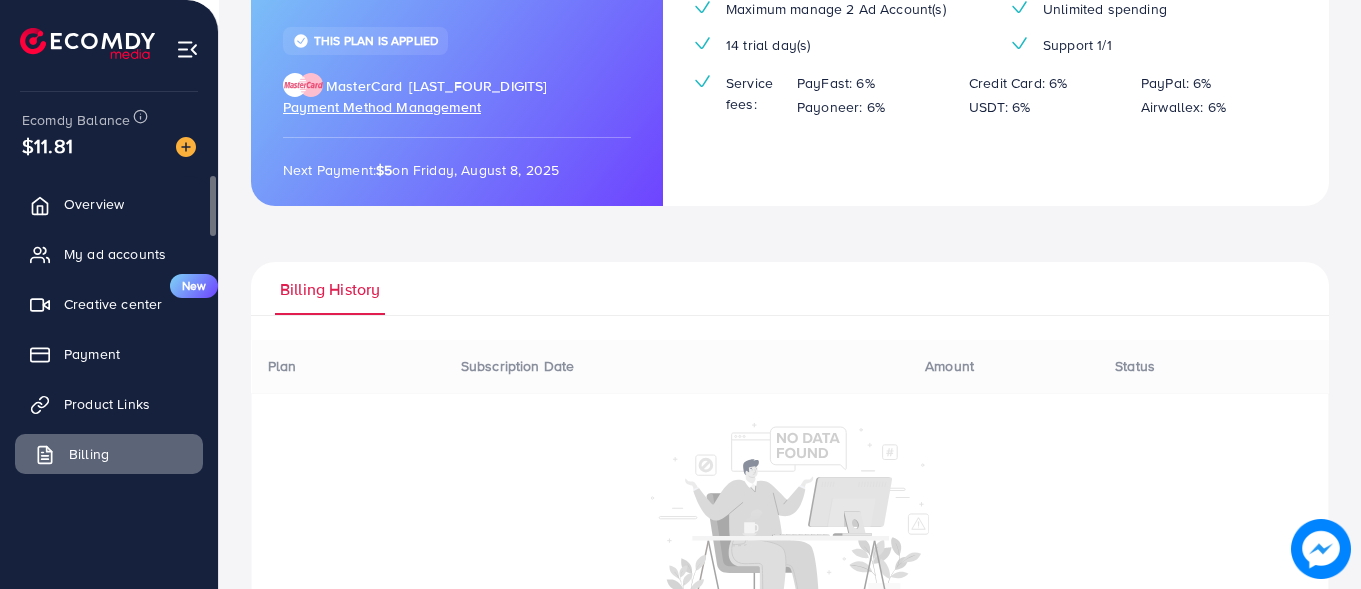 scroll, scrollTop: 0, scrollLeft: 0, axis: both 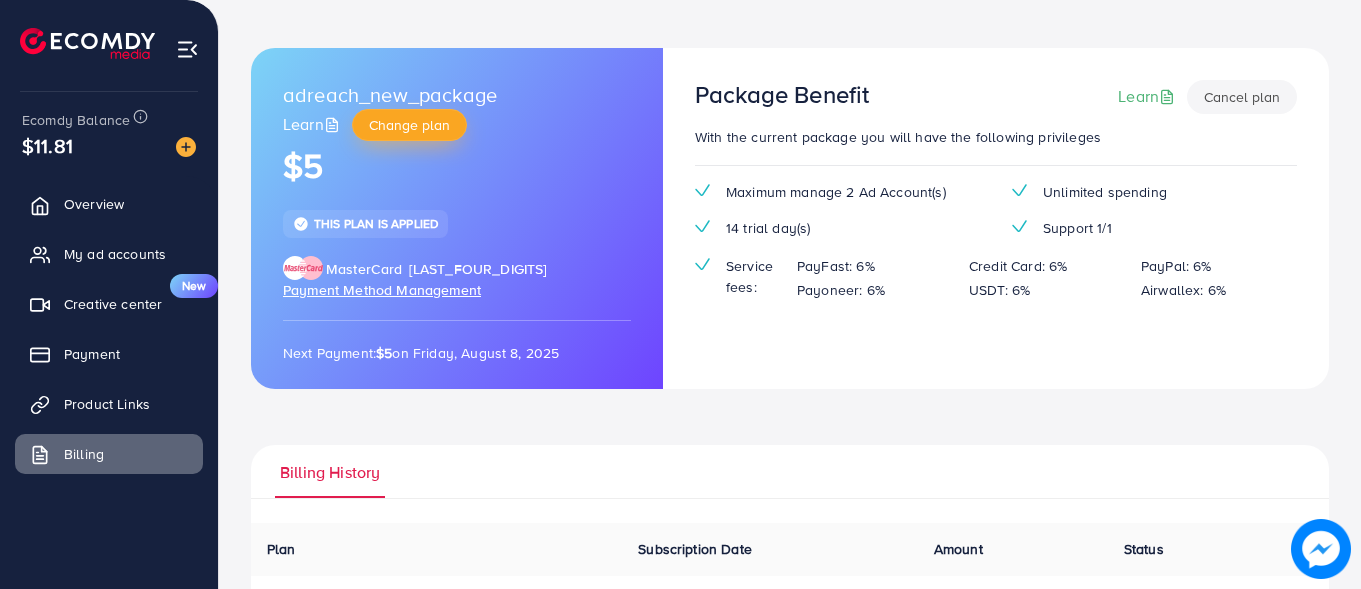 click on "Change plan" at bounding box center [409, 125] 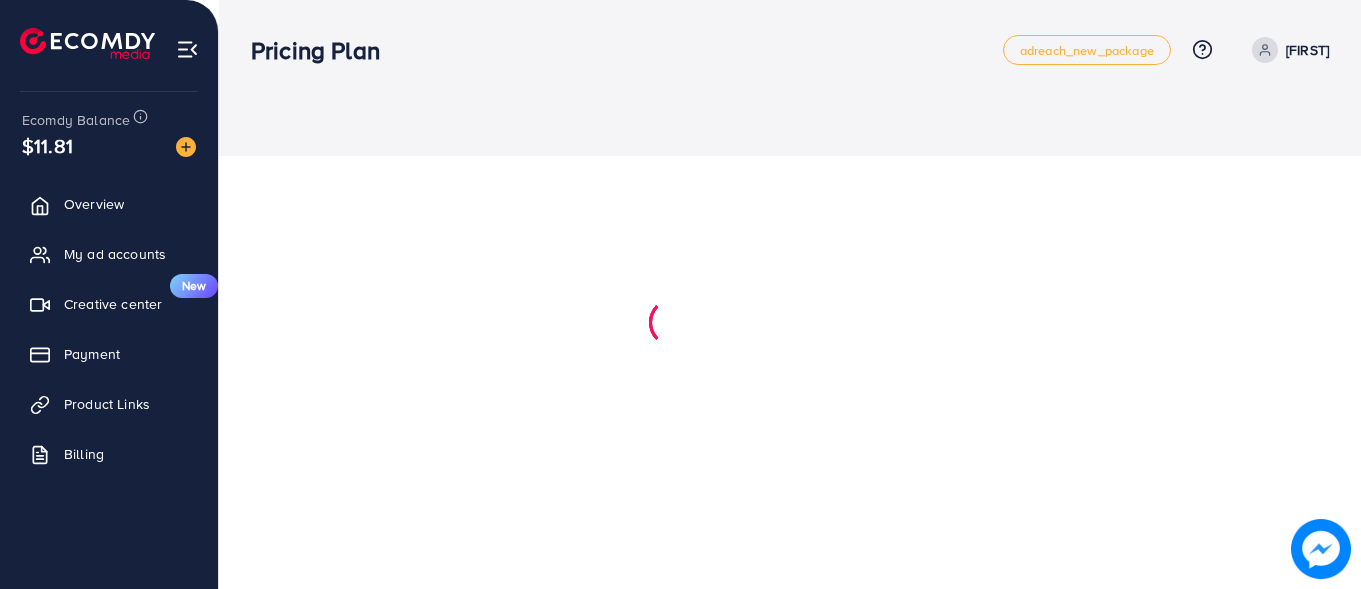 scroll, scrollTop: 0, scrollLeft: 0, axis: both 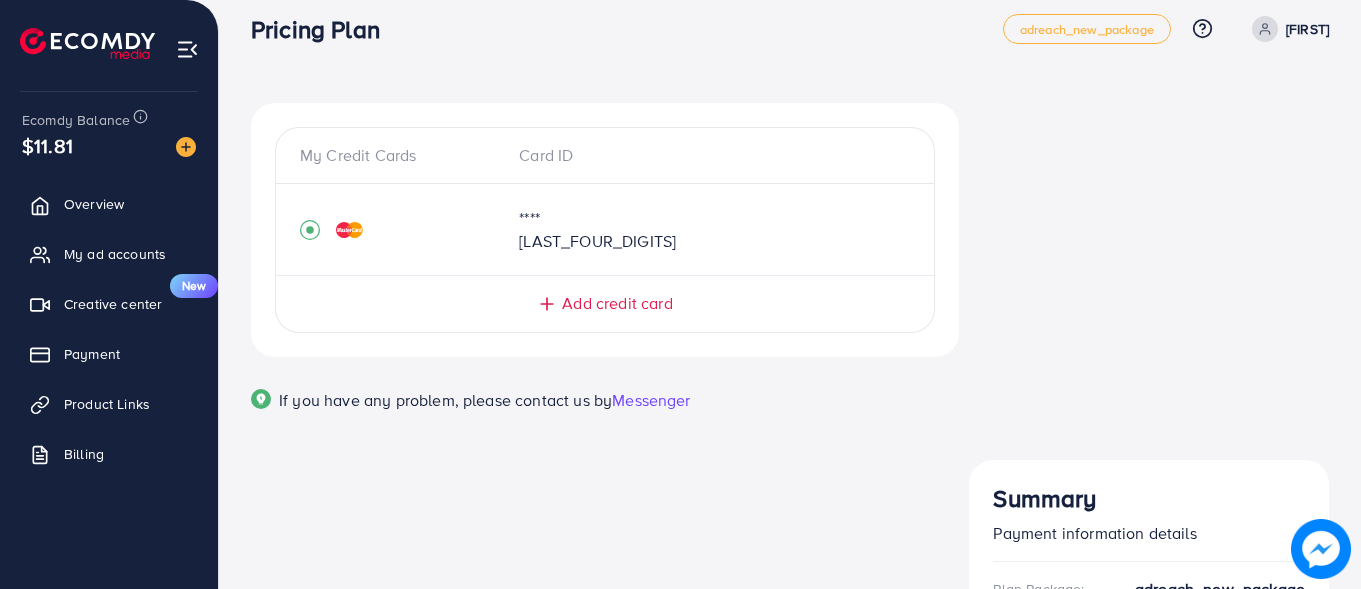 click on "**** [LAST_FOUR_DIGITS]" at bounding box center [579, 230] 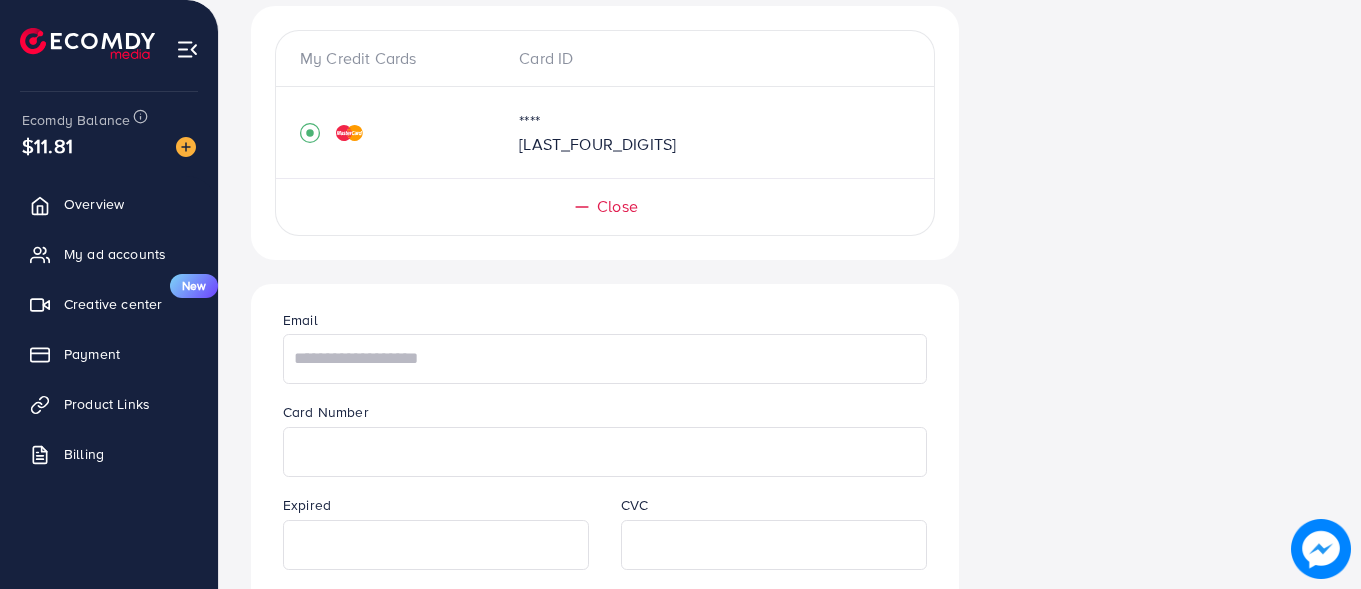 scroll, scrollTop: 123, scrollLeft: 0, axis: vertical 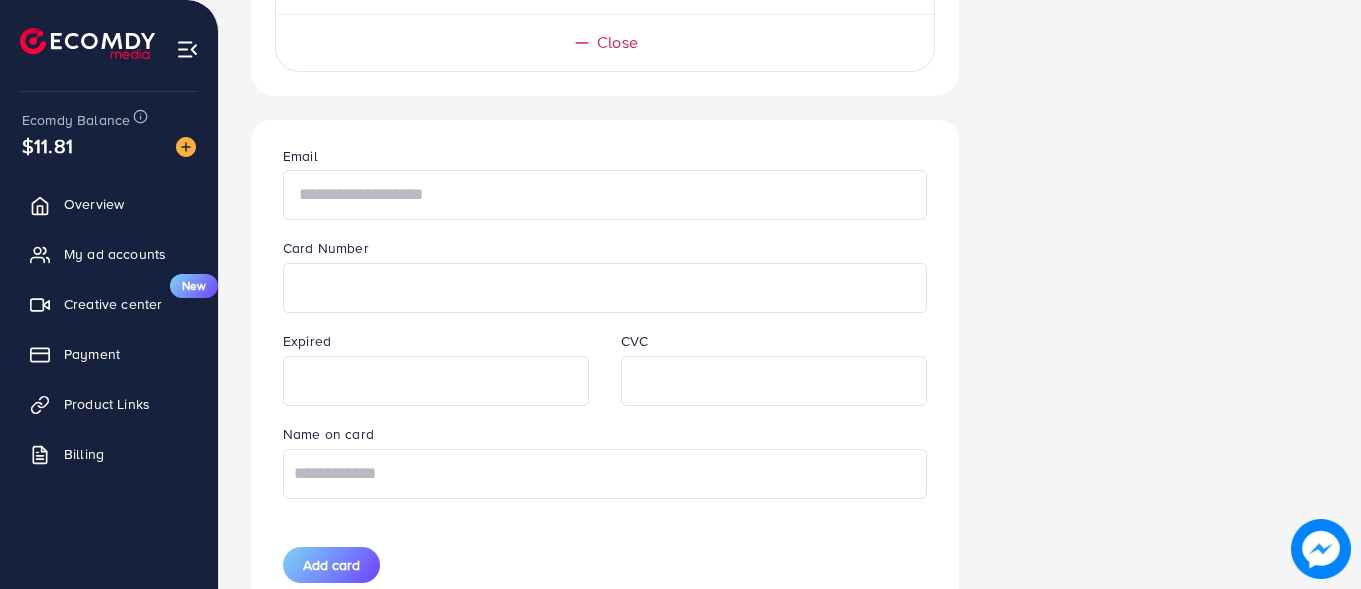 click at bounding box center [605, 195] 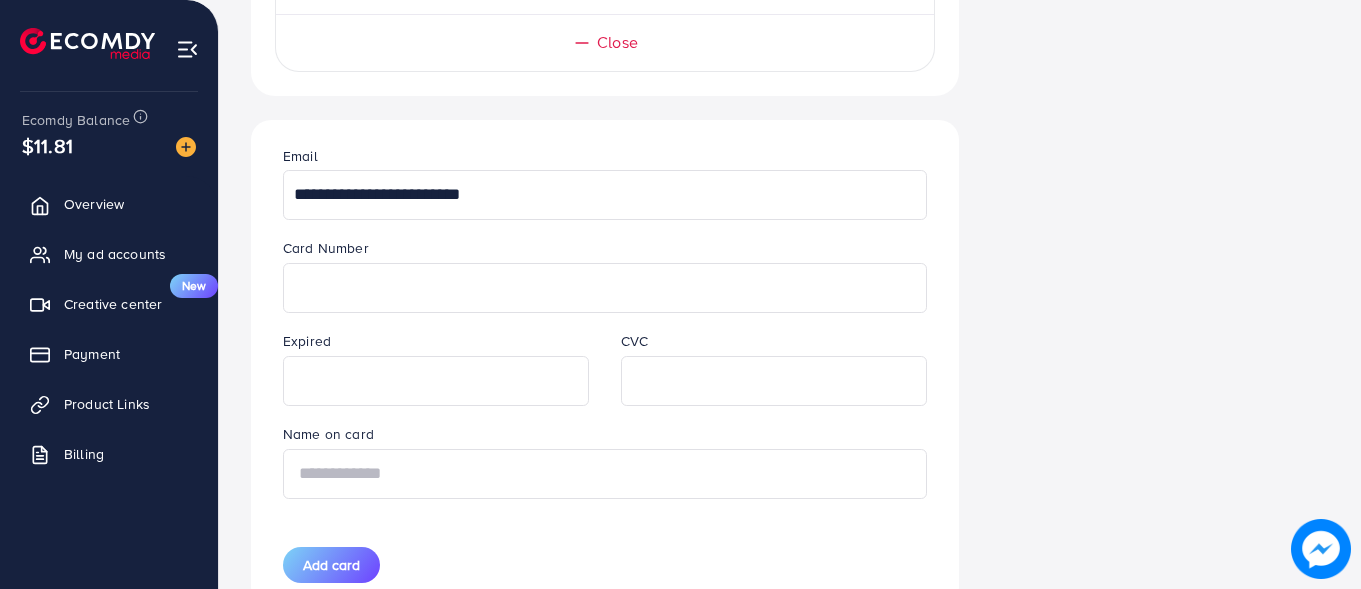 click at bounding box center [605, 474] 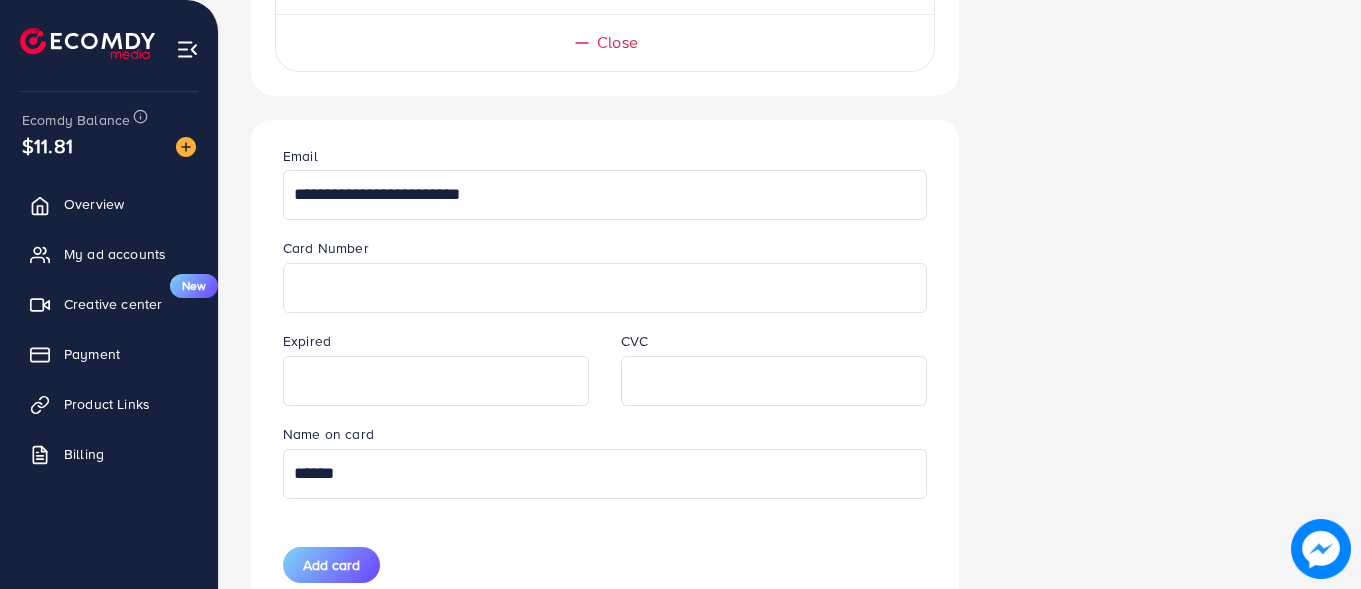 click on "******" at bounding box center [605, 474] 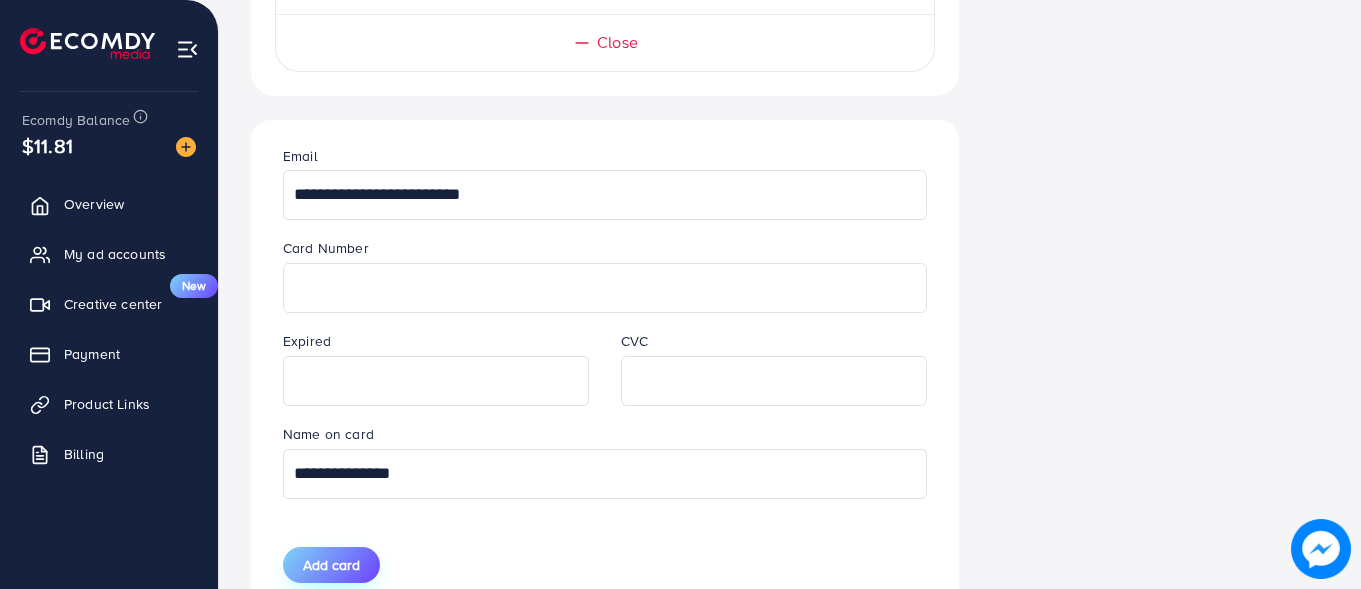 type on "**********" 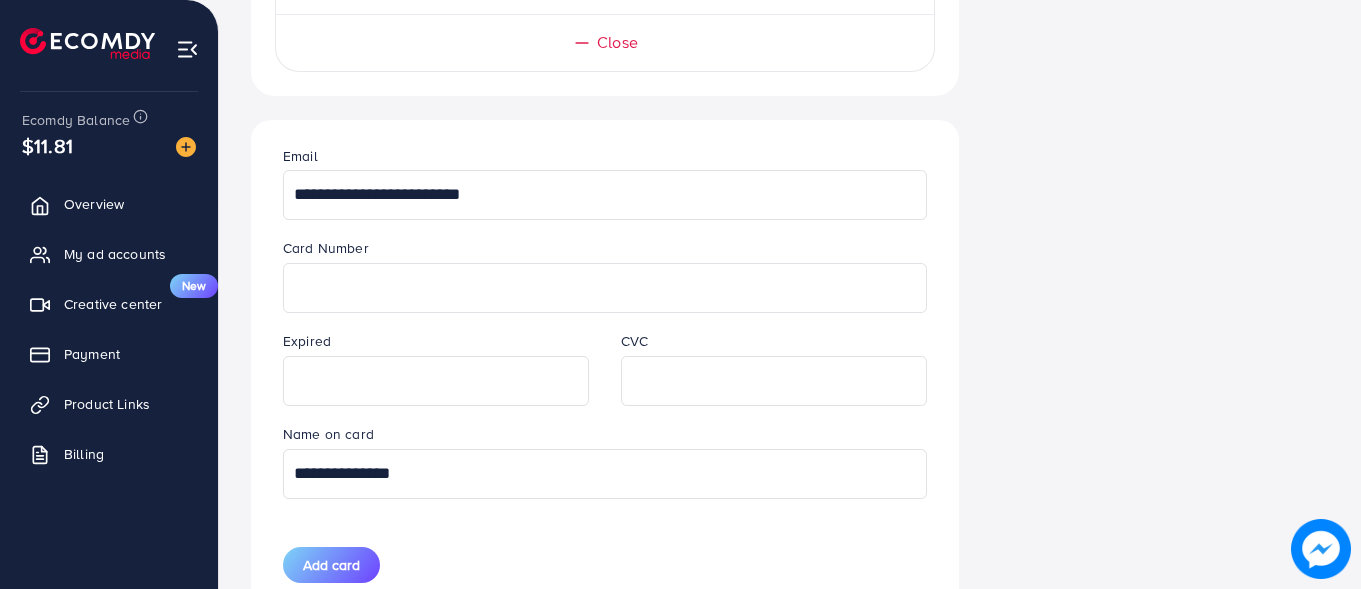 scroll, scrollTop: 423, scrollLeft: 0, axis: vertical 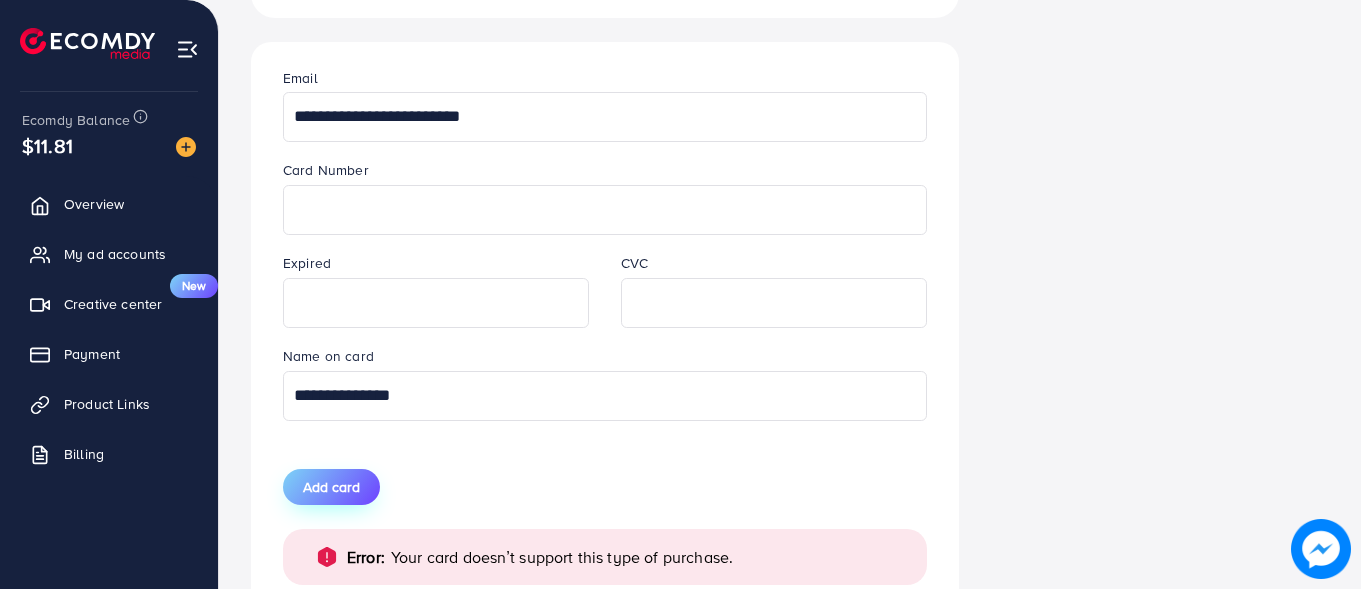 click on "Add card" at bounding box center [331, 487] 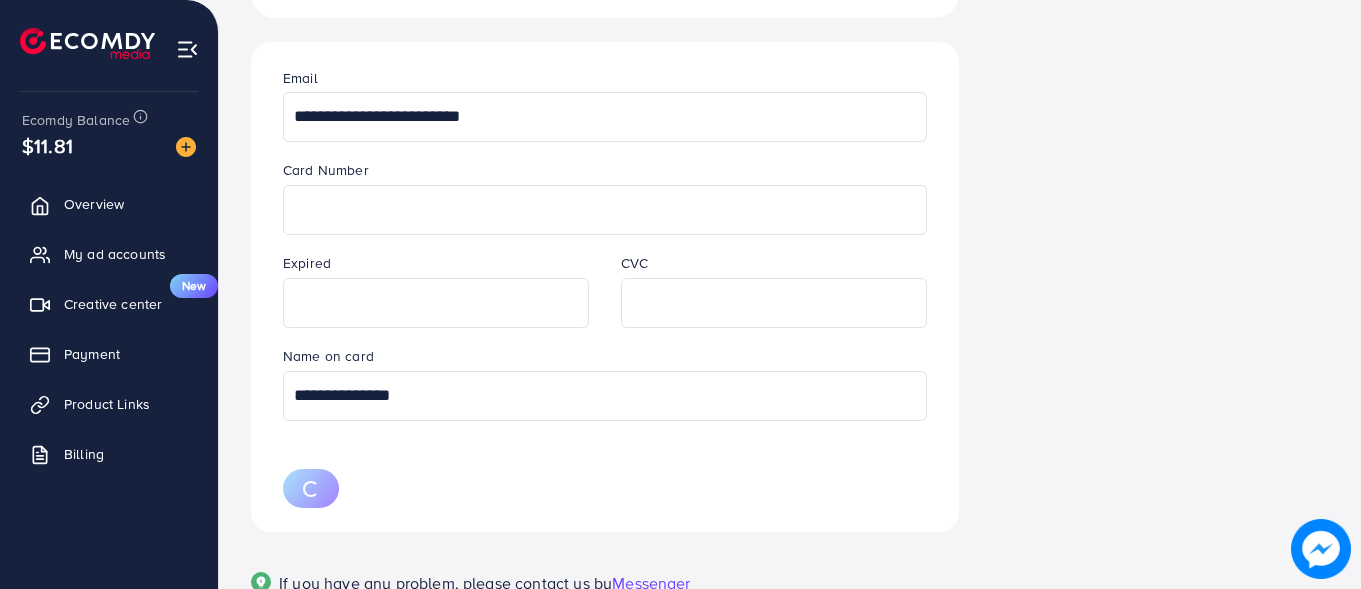 type 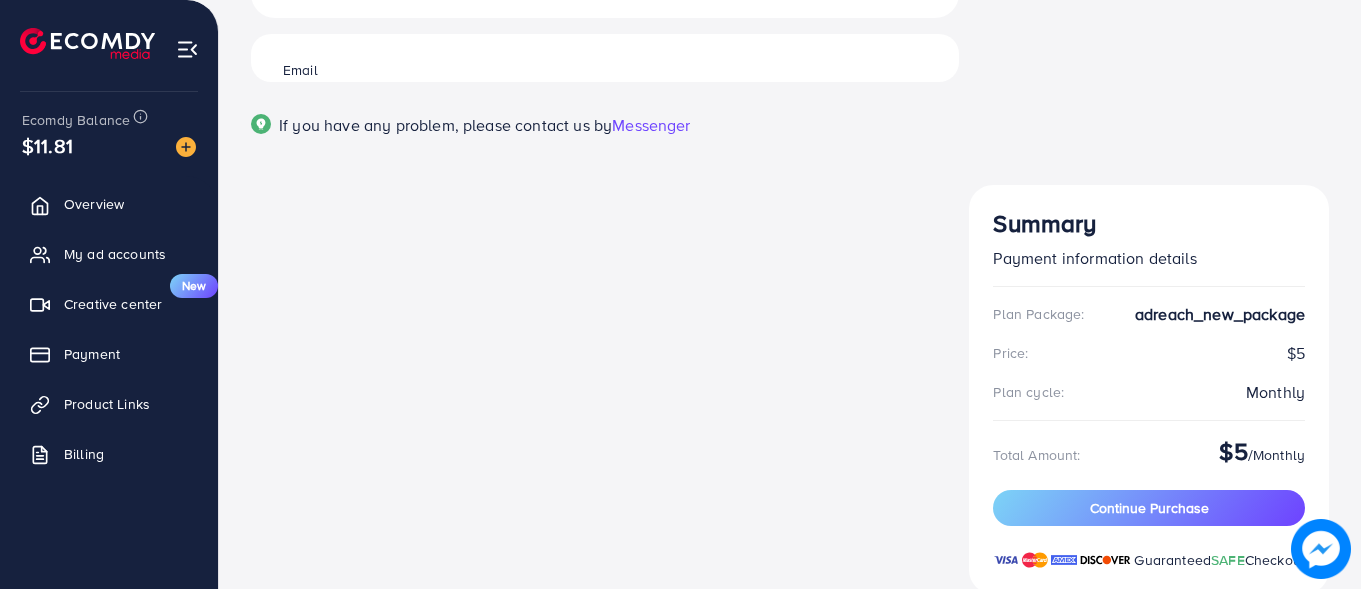 scroll, scrollTop: 21, scrollLeft: 0, axis: vertical 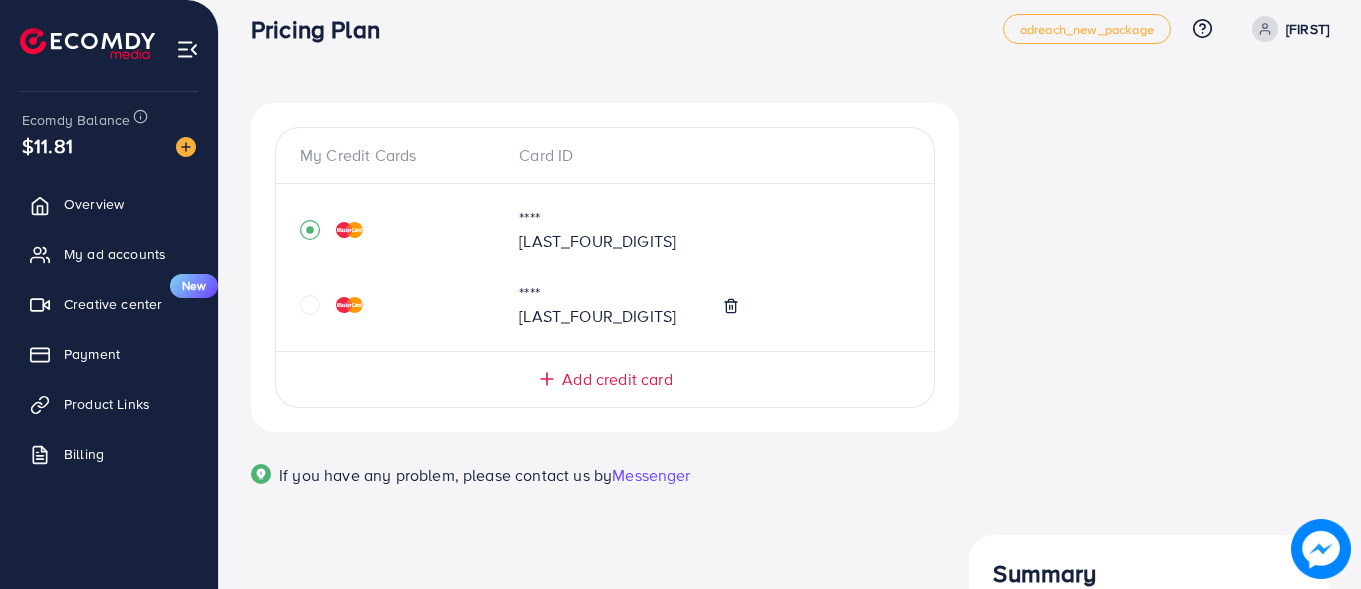 click on "Continue Purchase" at bounding box center (1149, 858) 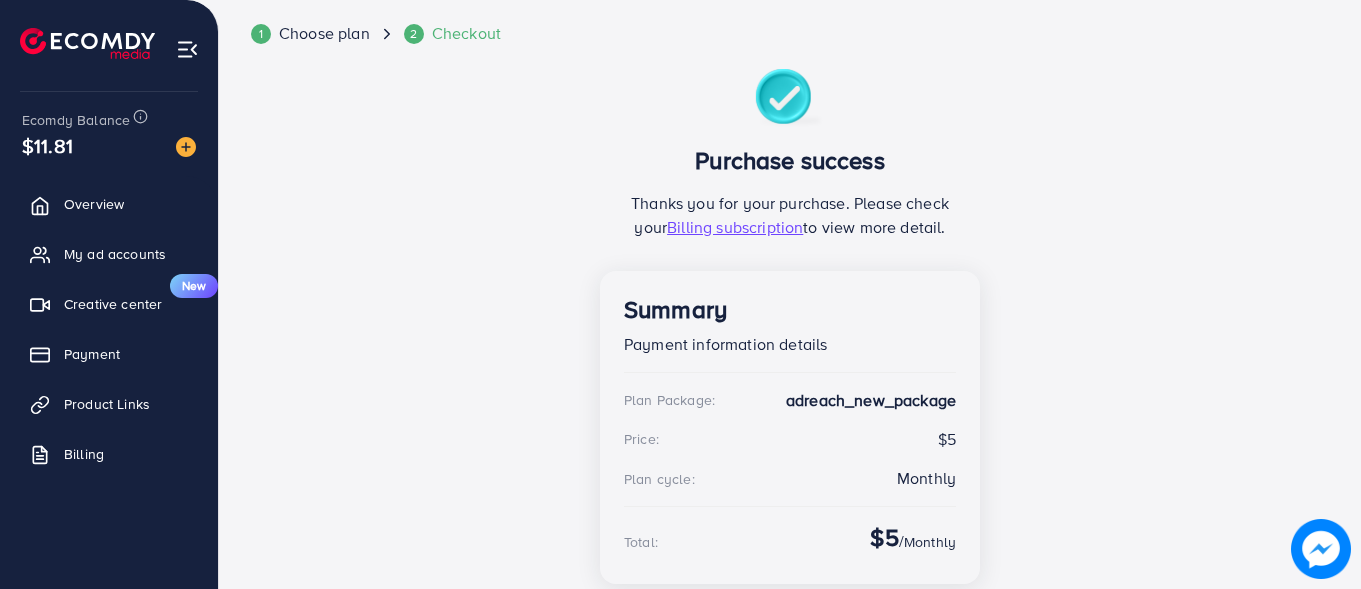 scroll, scrollTop: 104, scrollLeft: 0, axis: vertical 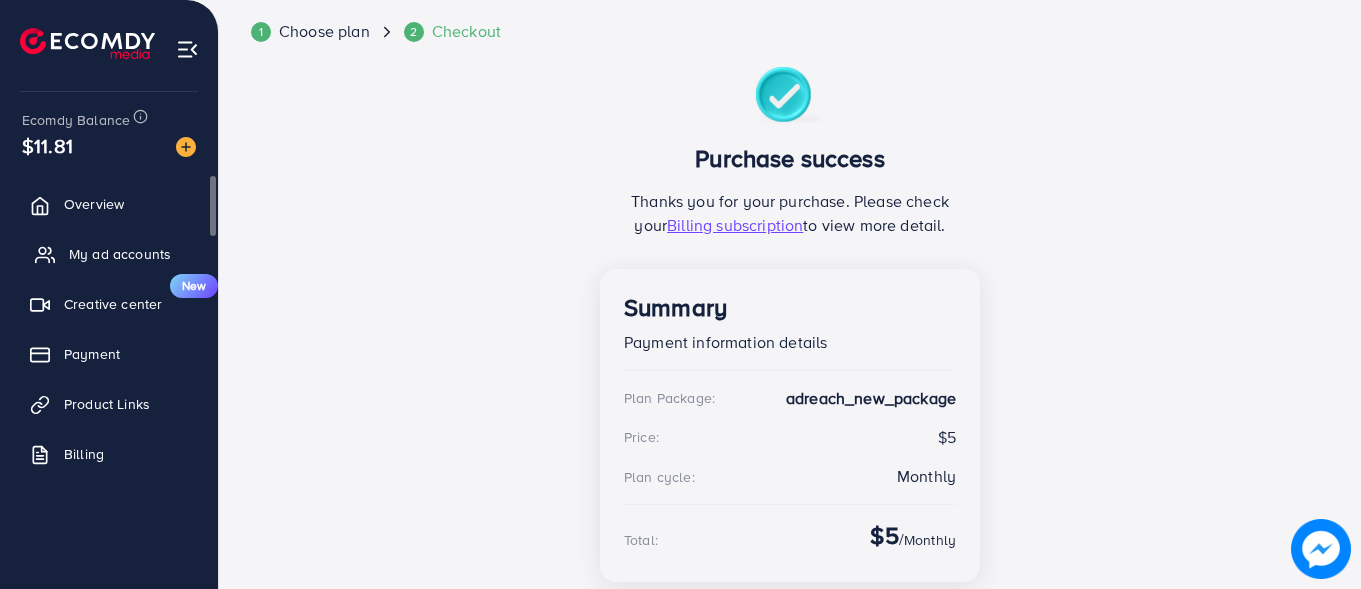 click on "My ad accounts" at bounding box center (120, 254) 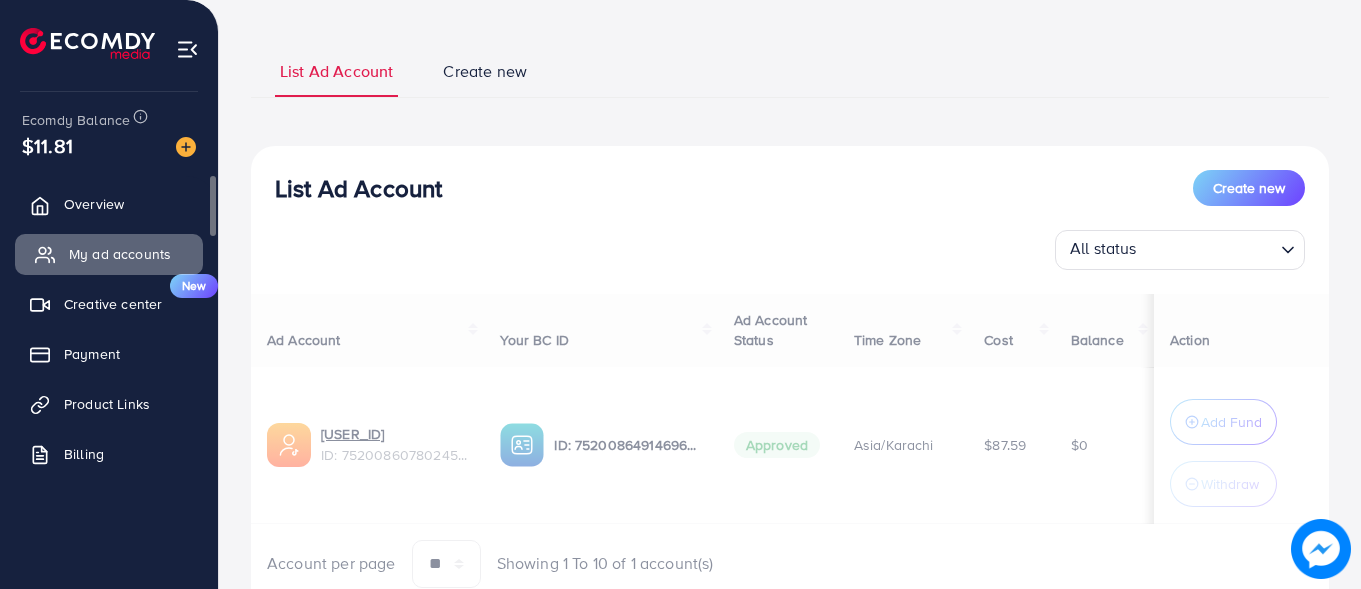 scroll, scrollTop: 0, scrollLeft: 0, axis: both 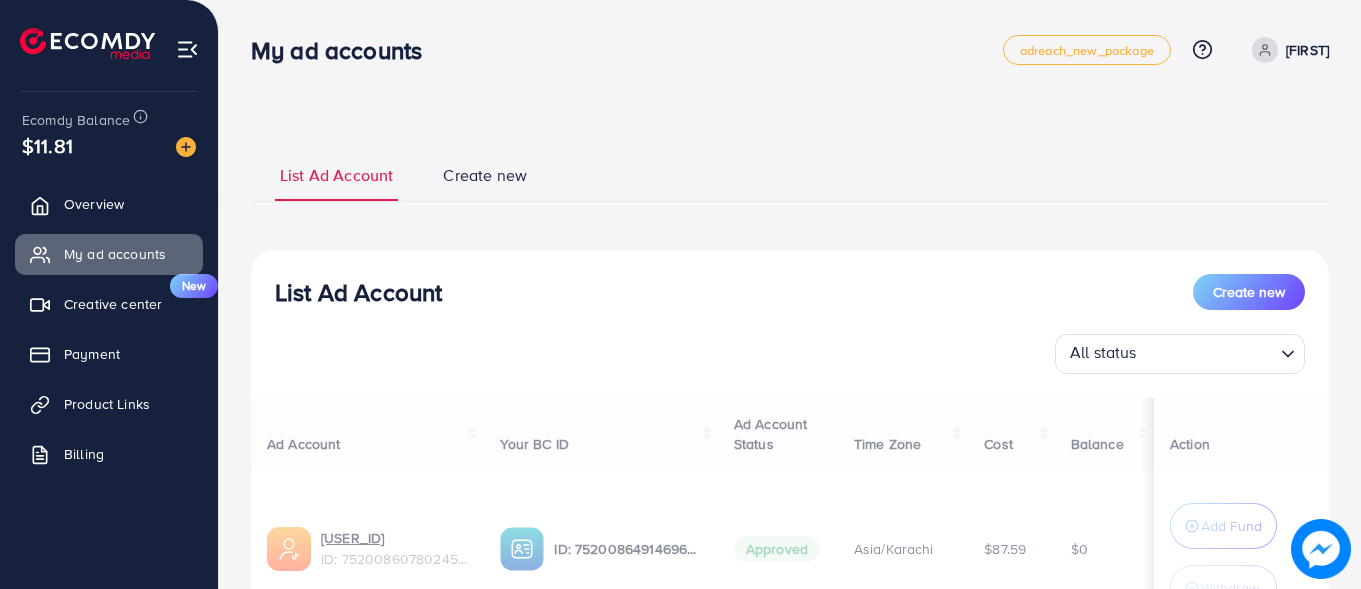 drag, startPoint x: 1360, startPoint y: 223, endPoint x: 1365, endPoint y: 333, distance: 110.11358 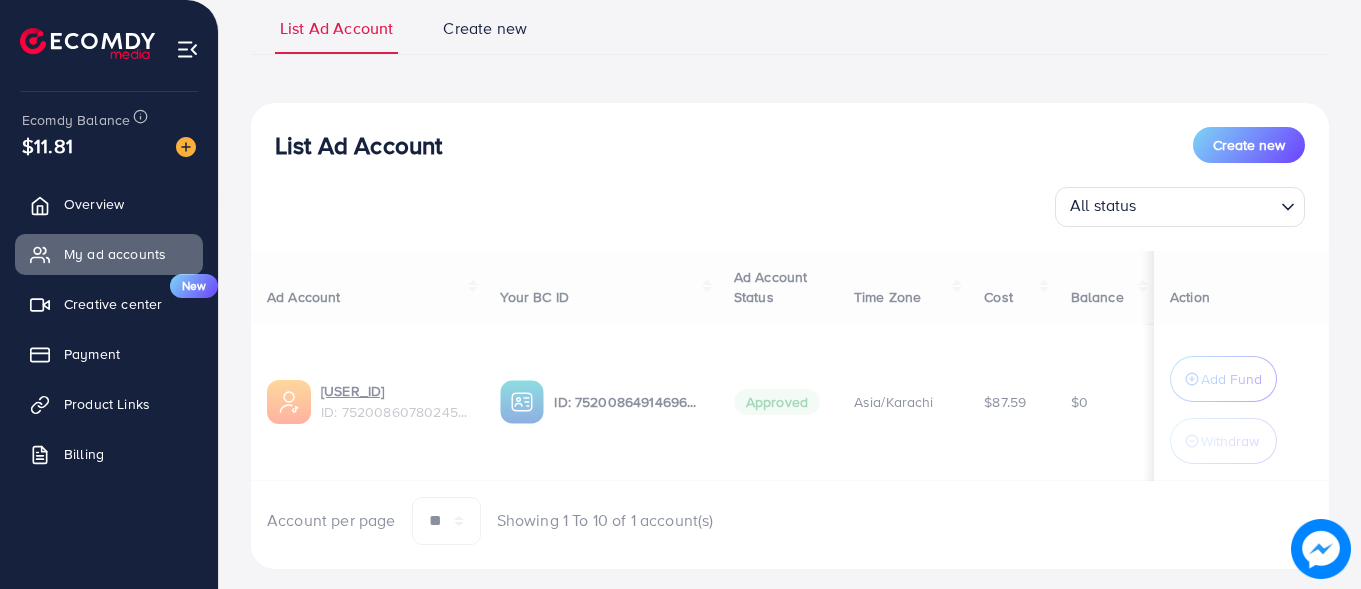 scroll, scrollTop: 151, scrollLeft: 0, axis: vertical 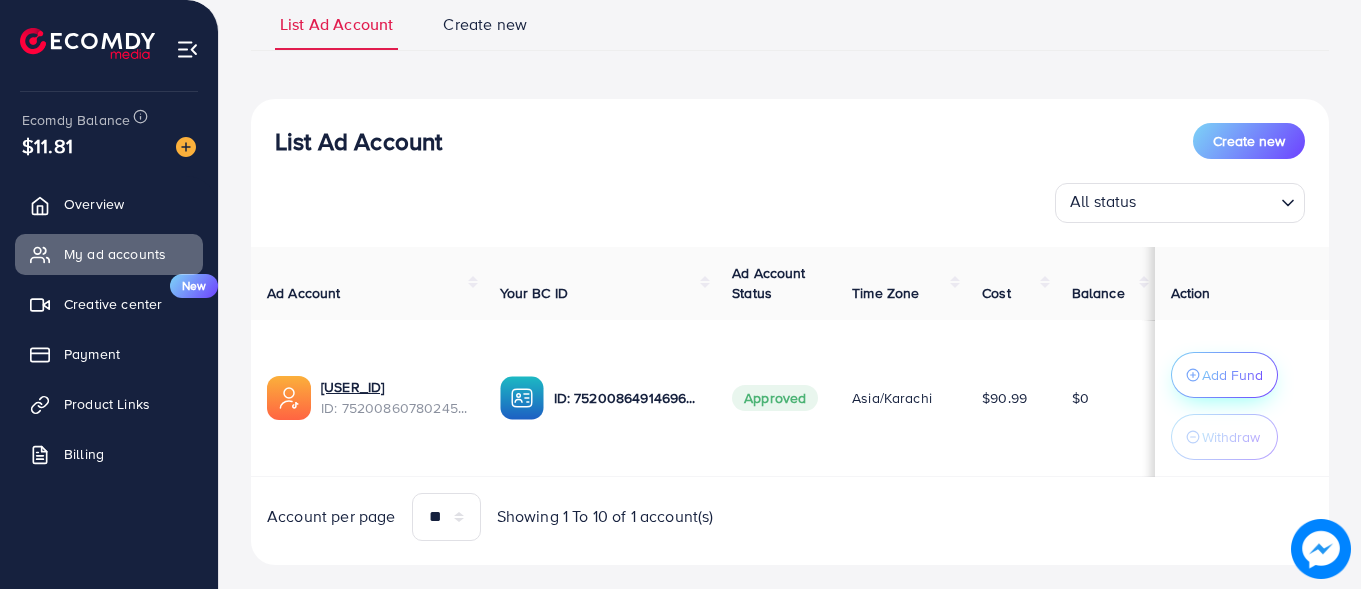 click on "Add Fund" at bounding box center (1232, 375) 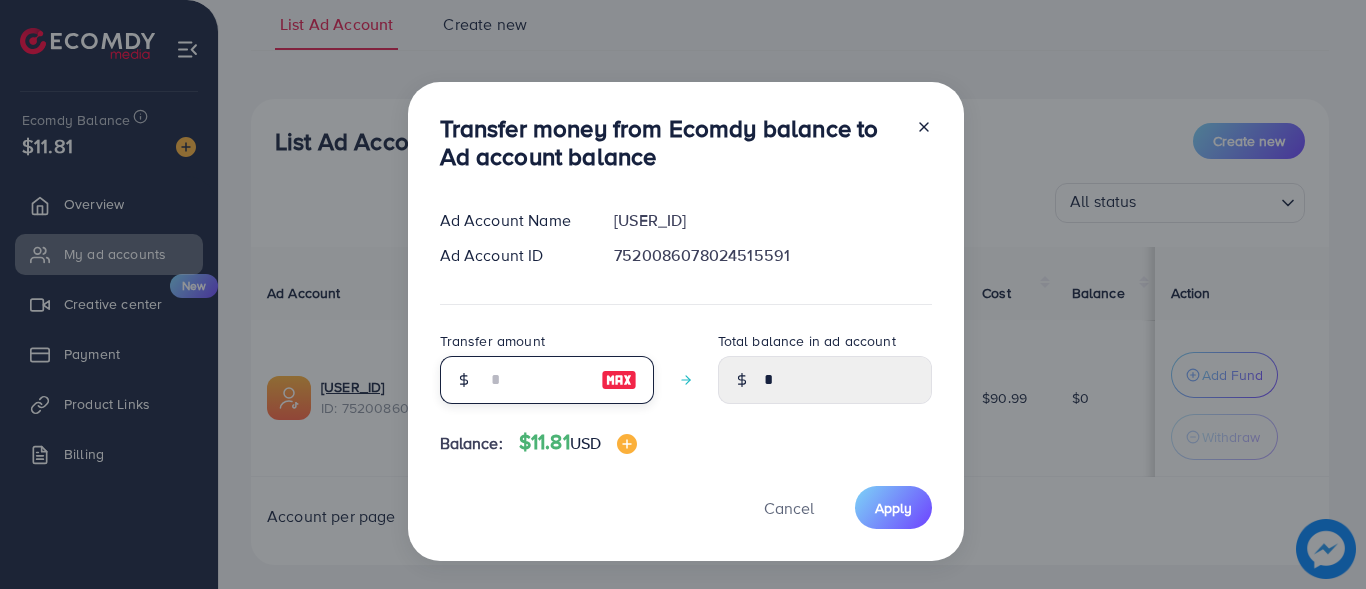 click at bounding box center [536, 380] 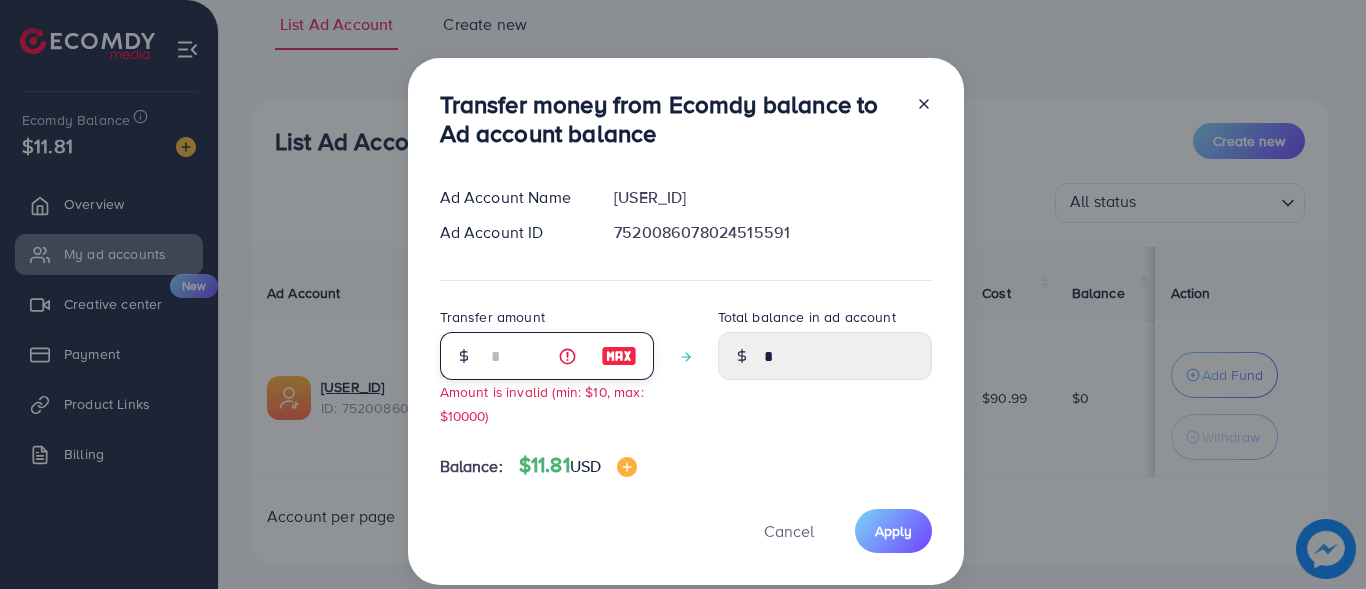 type on "****" 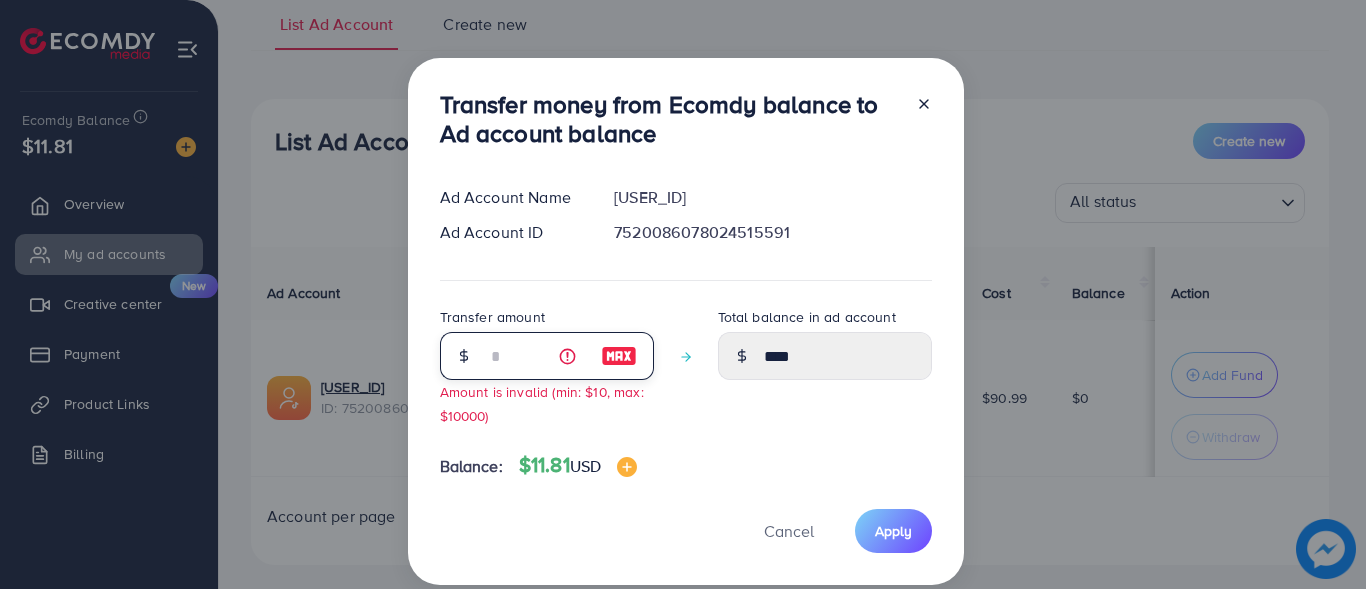 type on "**" 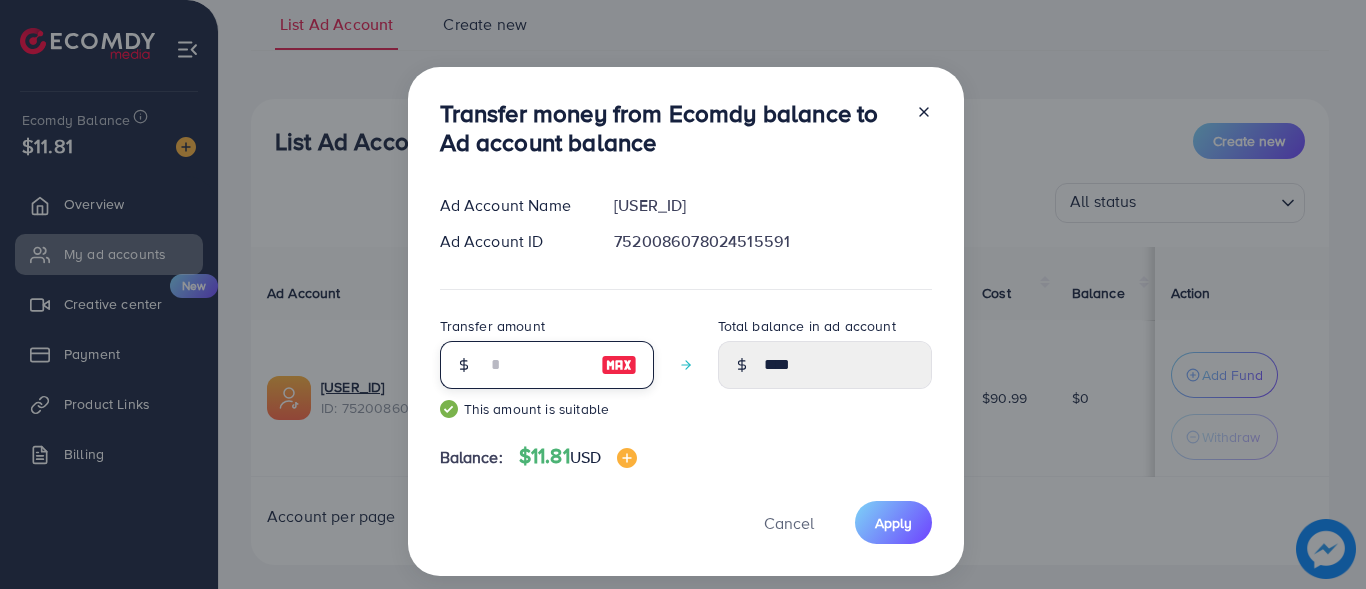 type on "*****" 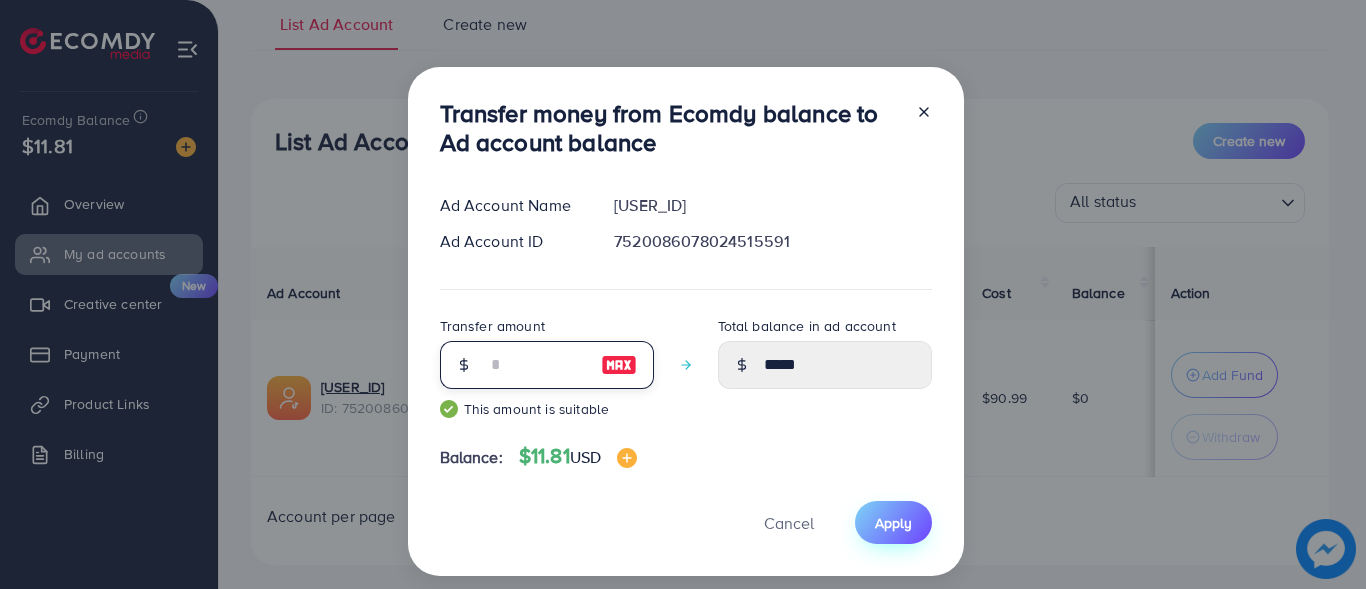 type on "**" 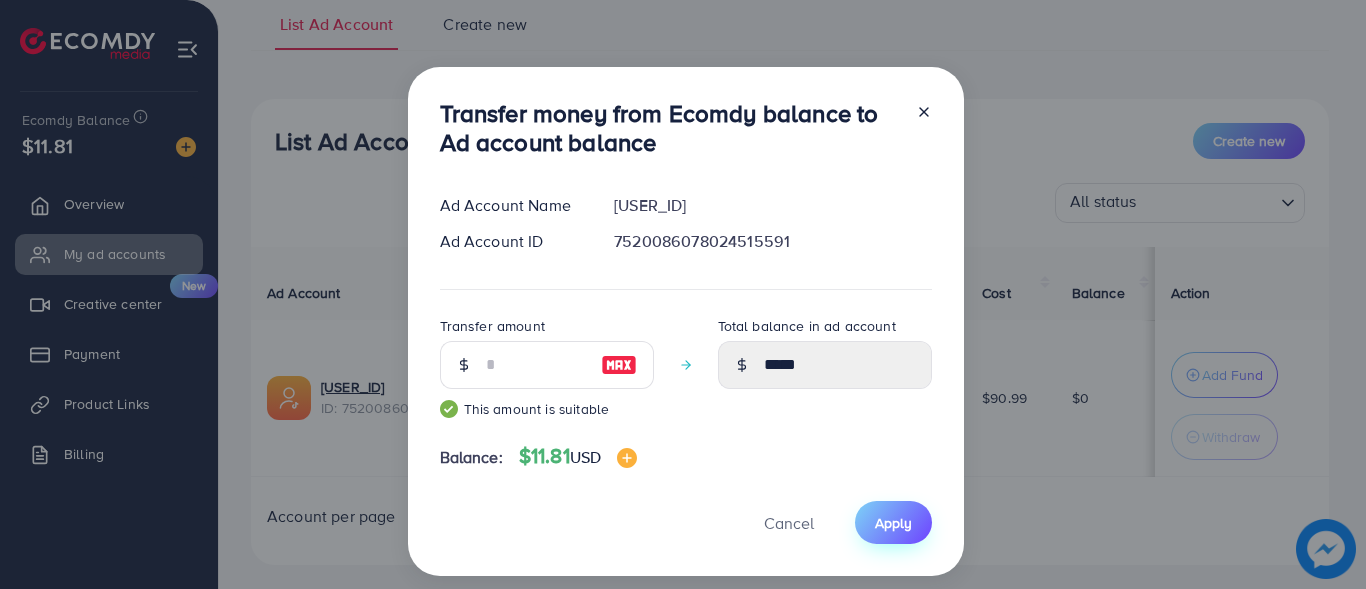 click on "Apply" at bounding box center (893, 523) 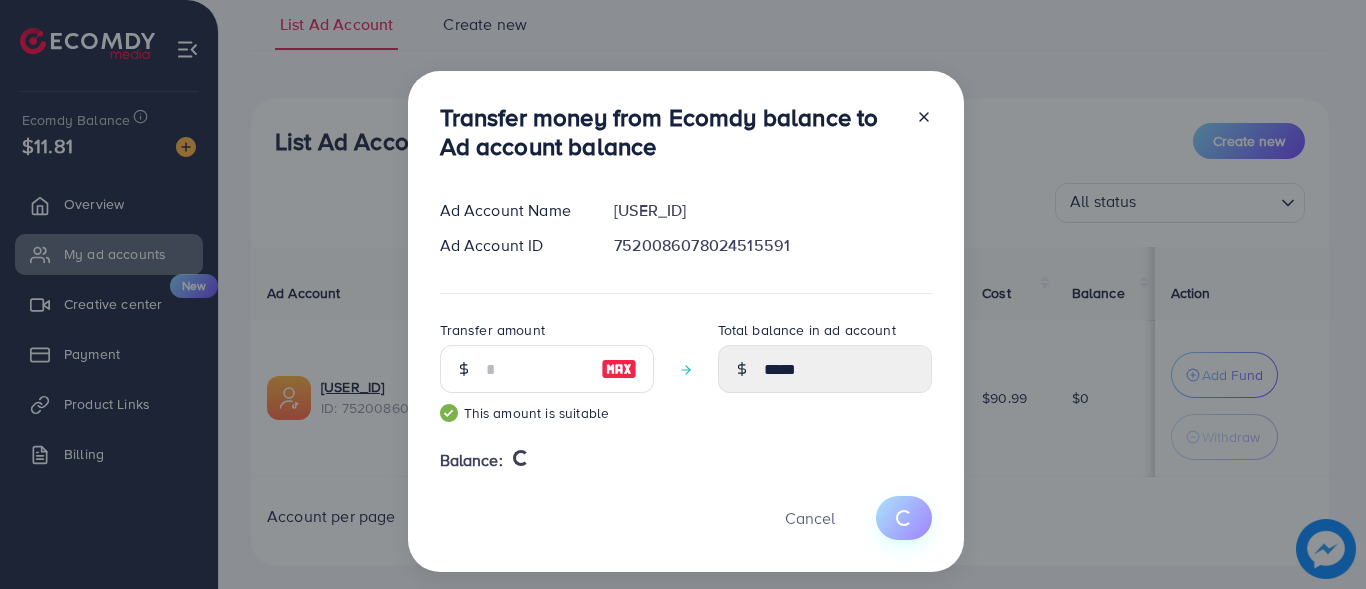 type 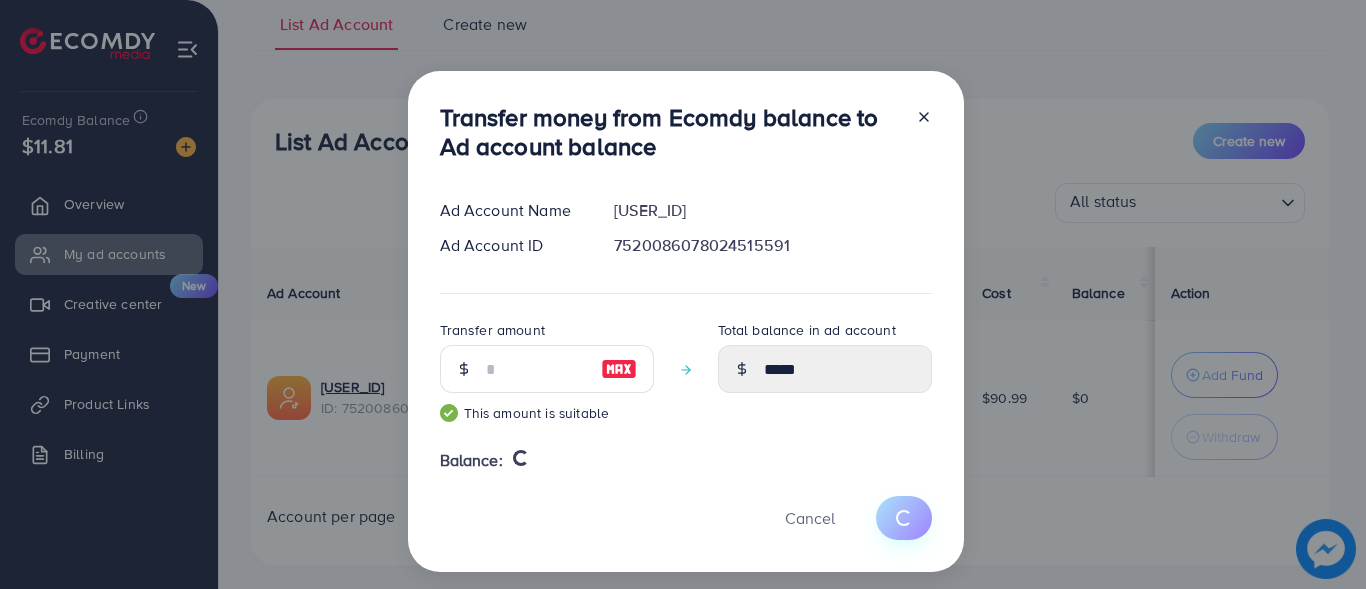 type on "*" 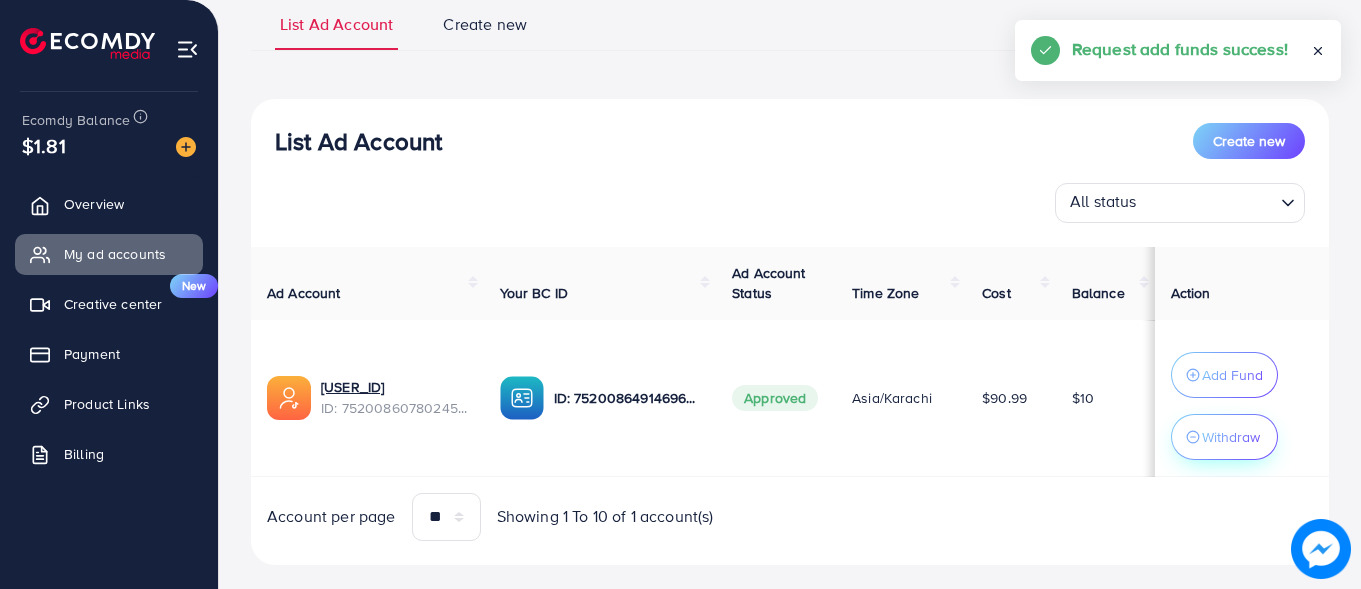click on "Withdraw" at bounding box center (1231, 437) 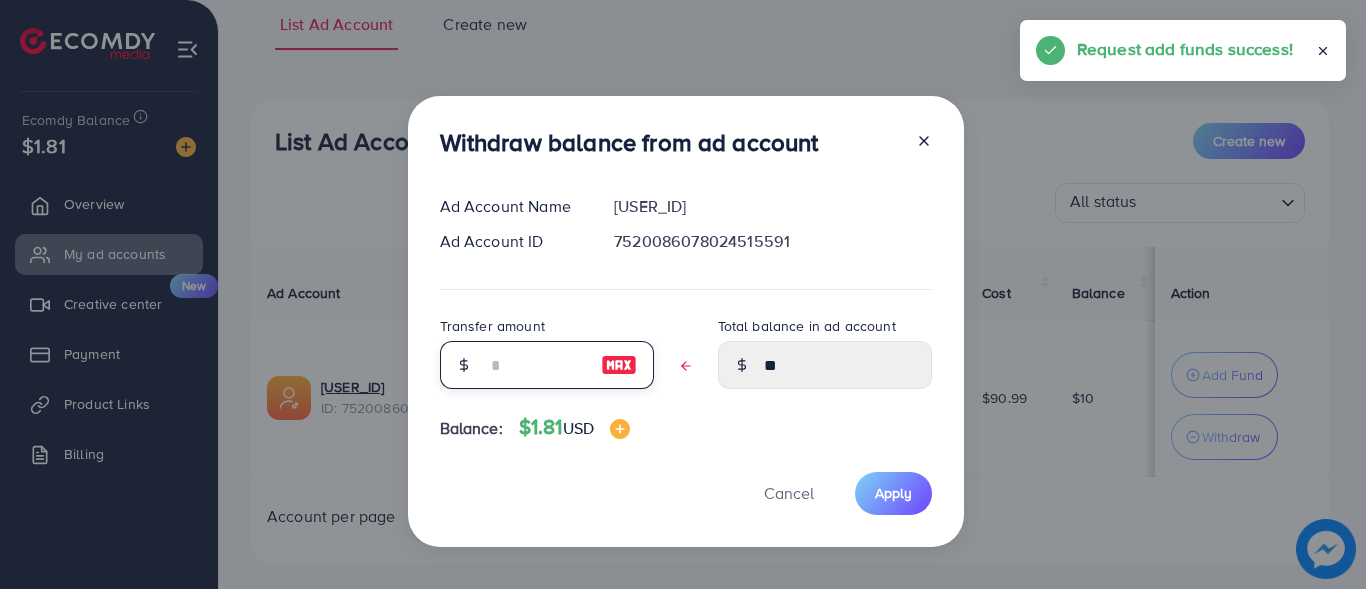 click at bounding box center (536, 365) 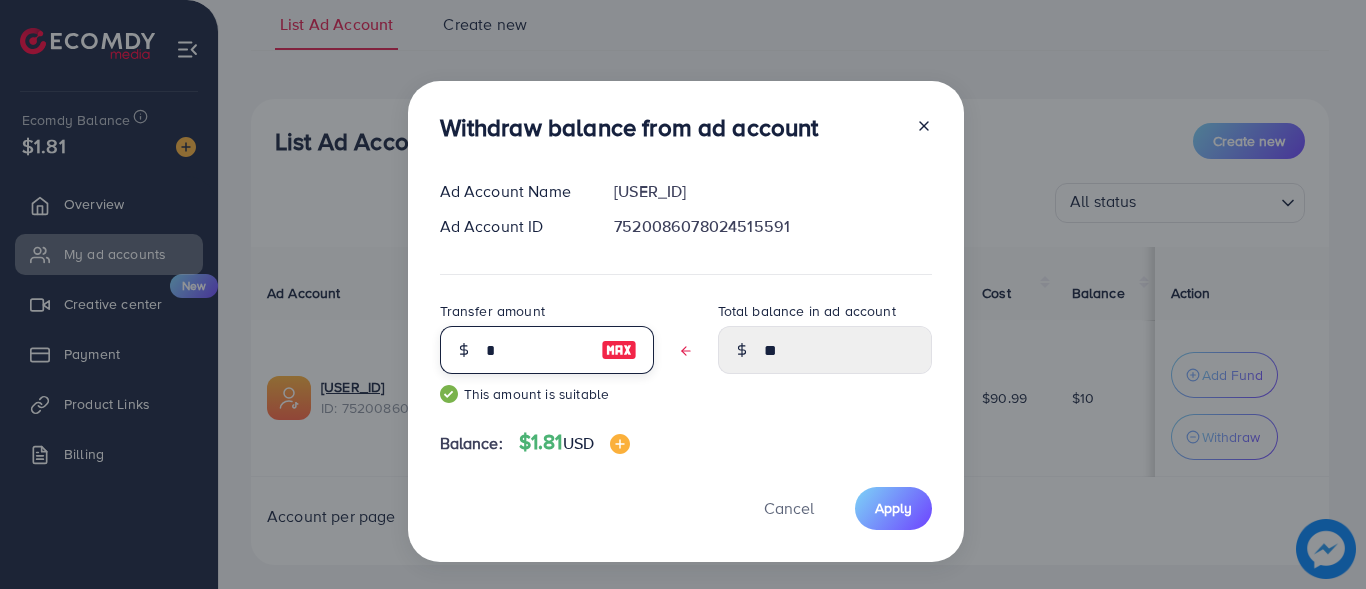 type on "****" 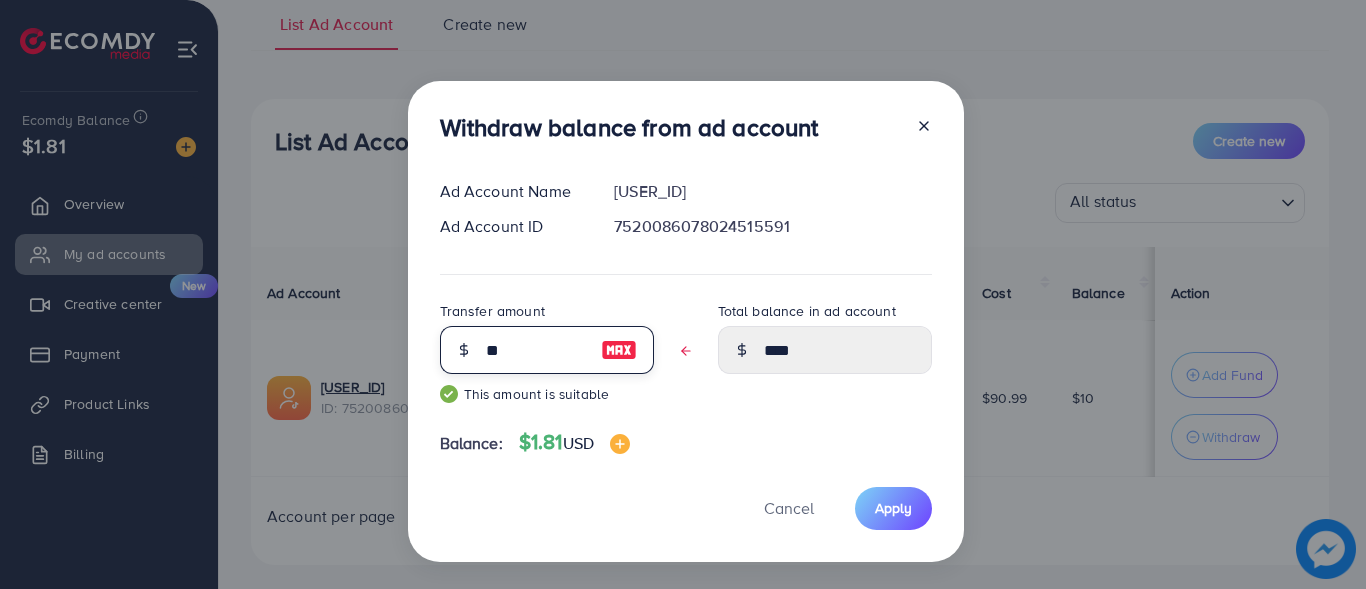 type on "***" 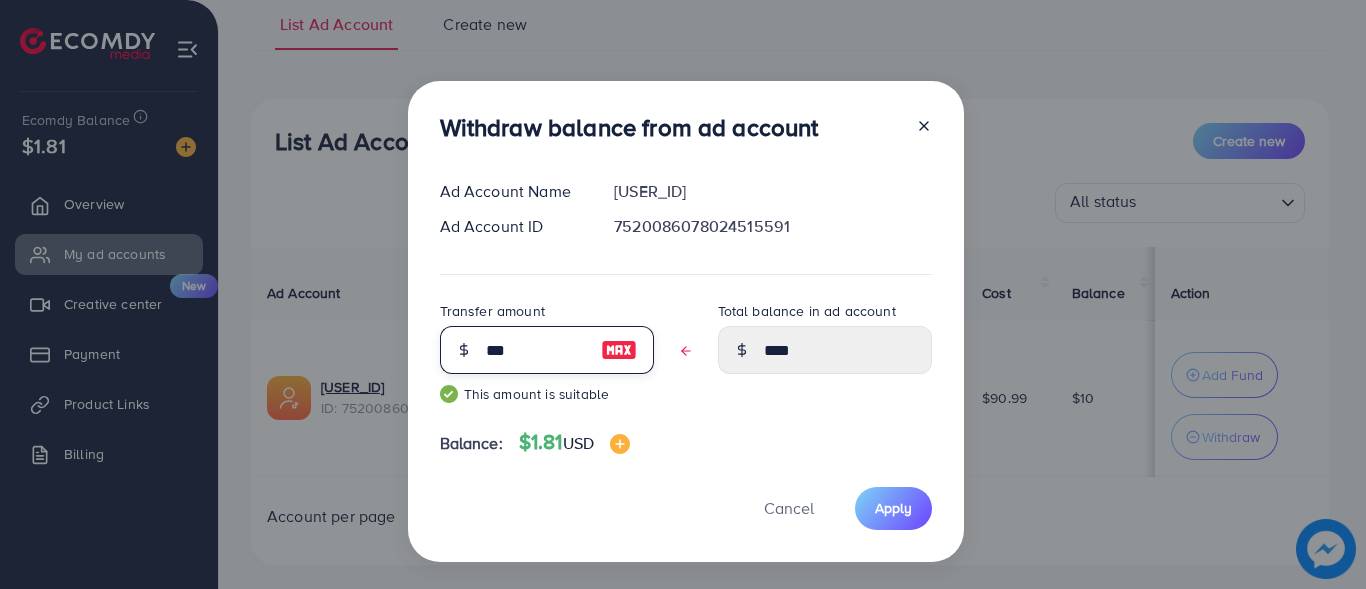 type on "****" 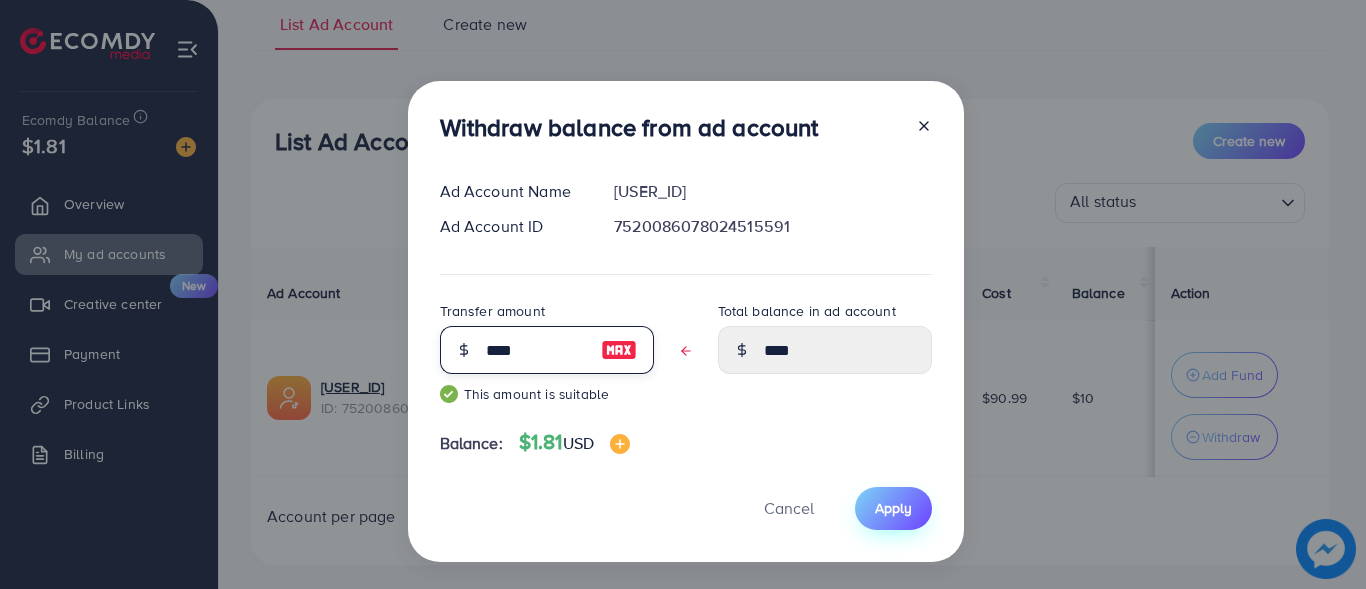 type on "****" 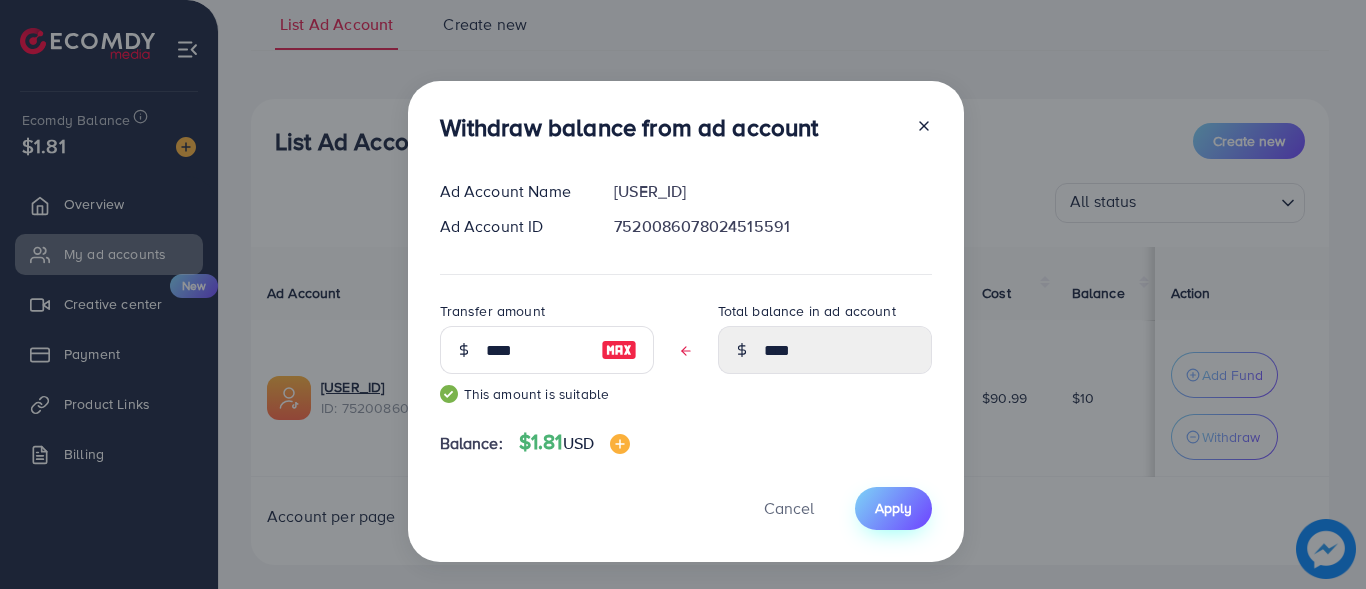 click on "Apply" at bounding box center [893, 508] 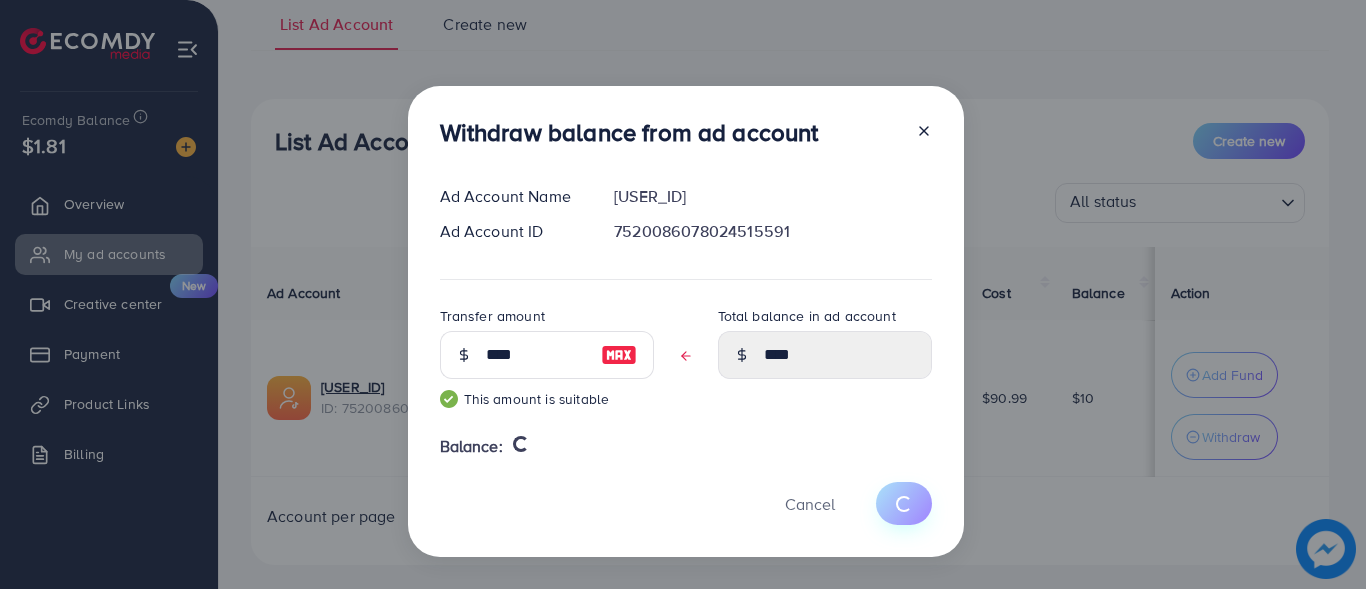 type 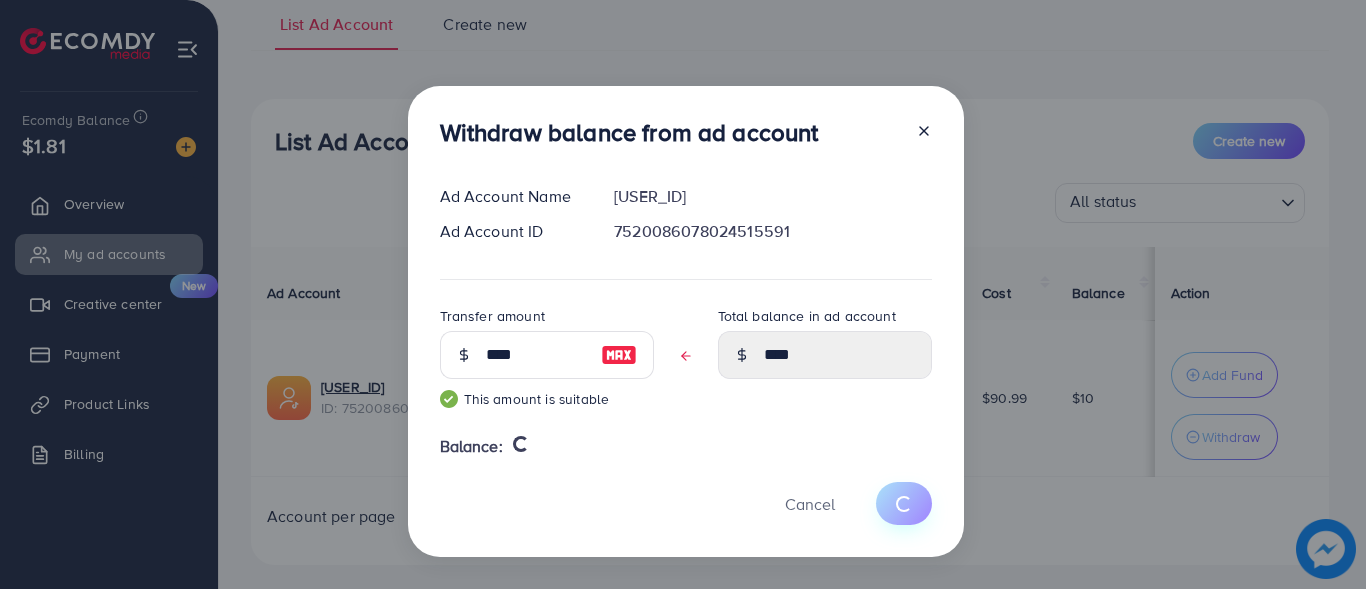 type on "**" 